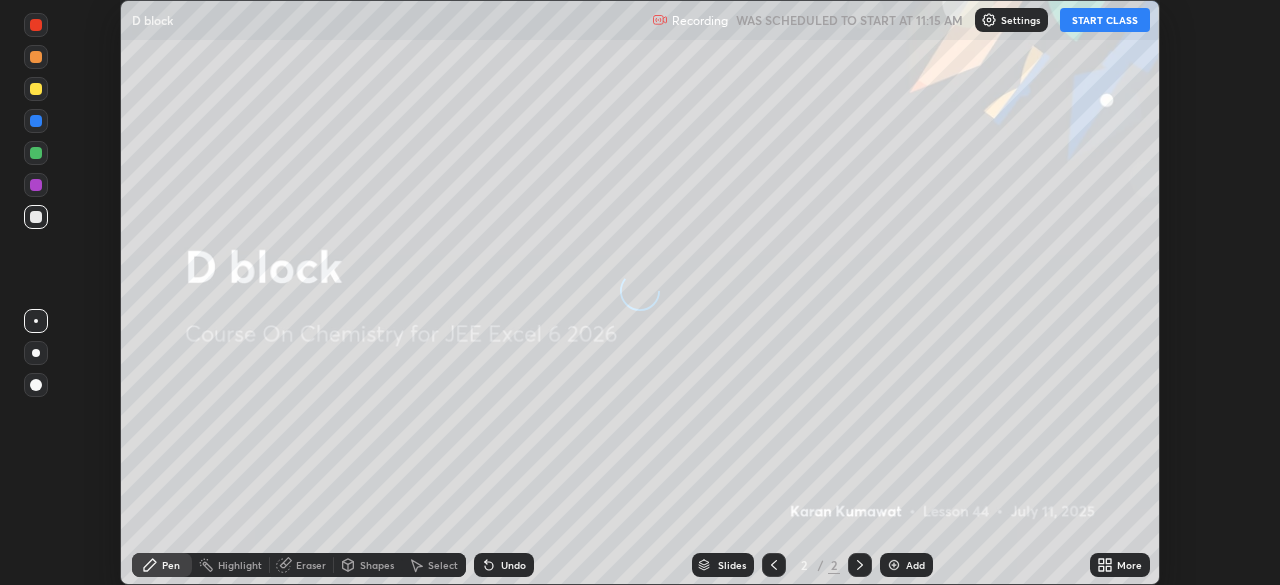 scroll, scrollTop: 0, scrollLeft: 0, axis: both 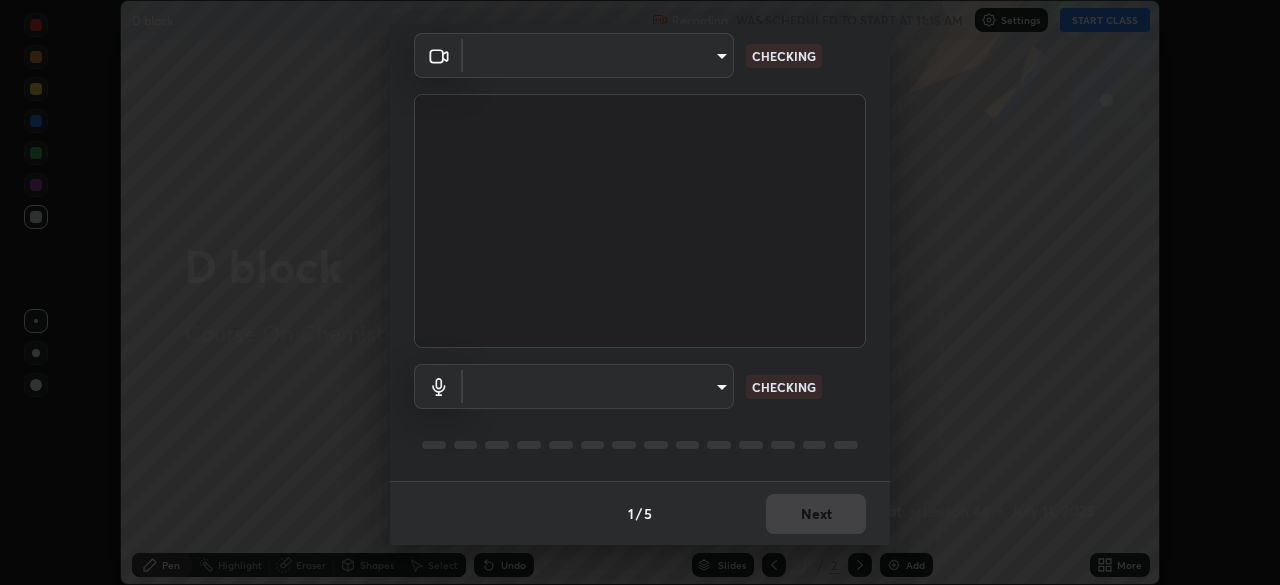 type on "015f4c2546d935b40544c706f239fa134bb47d7ba7c51f8c844823b139b306dc" 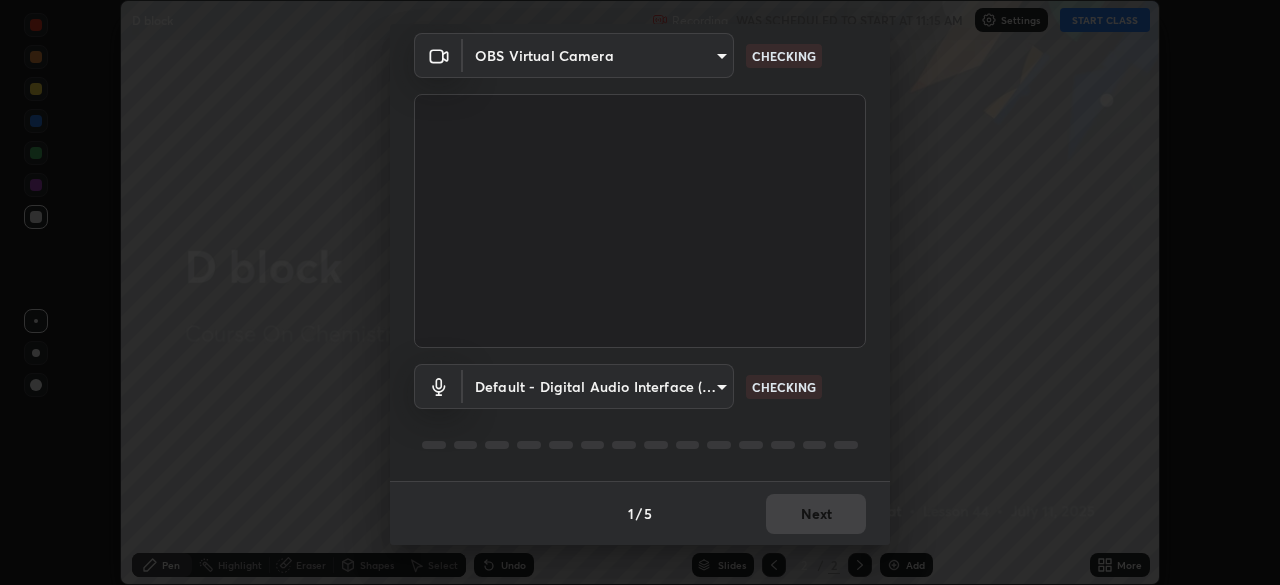 click on "Erase all D block Recording WAS SCHEDULED TO START AT  11:15 AM Settings START CLASS Setting up your live class D block • L44 of Course On Chemistry for JEE Excel 6 2026 [PERSON_NAME] Pen Highlight Eraser Shapes Select Undo Slides 2 / 2 Add More No doubts shared Encourage your learners to ask a doubt for better clarity Report an issue Reason for reporting Buffering Chat not working Audio - Video sync issue Educator video quality low ​ Attach an image Report Media settings OBS Virtual Camera 015f4c2546d935b40544c706f239fa134bb47d7ba7c51f8c844823b139b306dc CHECKING Default - Digital Audio Interface (Cam Link 4K) default CHECKING 1 / 5 Next" at bounding box center [640, 292] 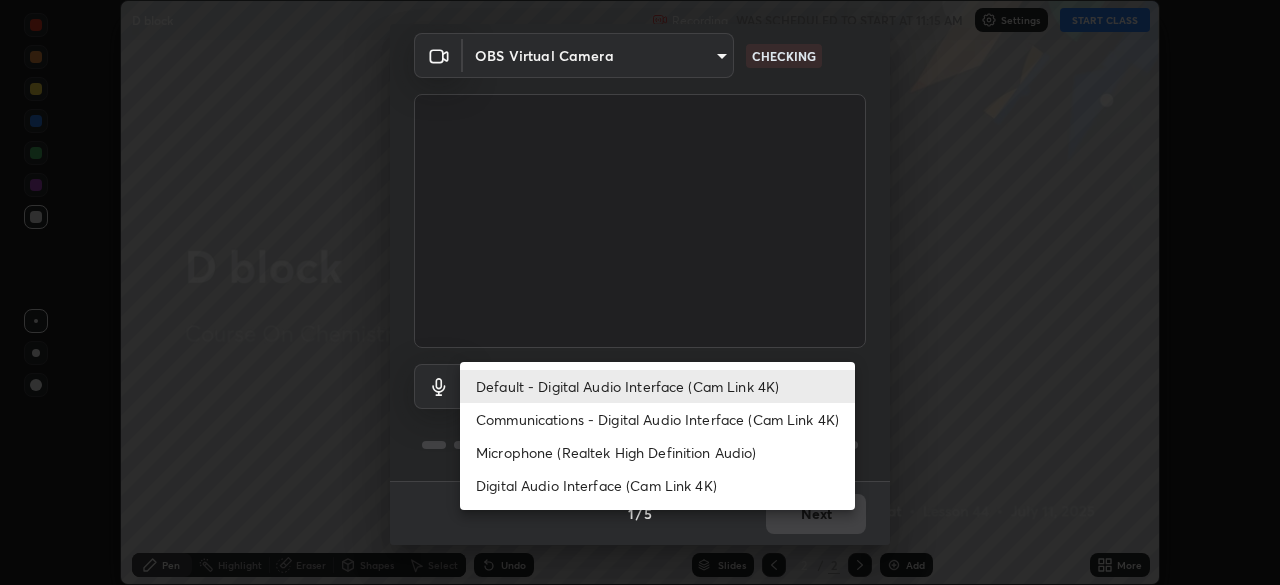 click on "Communications - Digital Audio Interface (Cam Link 4K)" at bounding box center (657, 419) 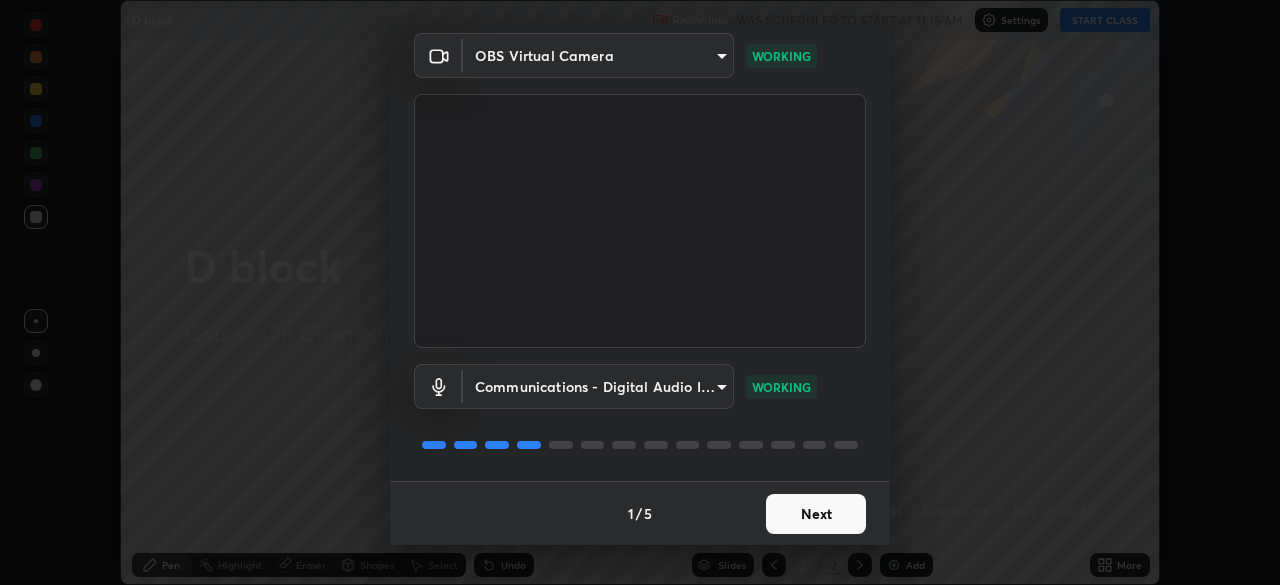click on "Next" at bounding box center (816, 514) 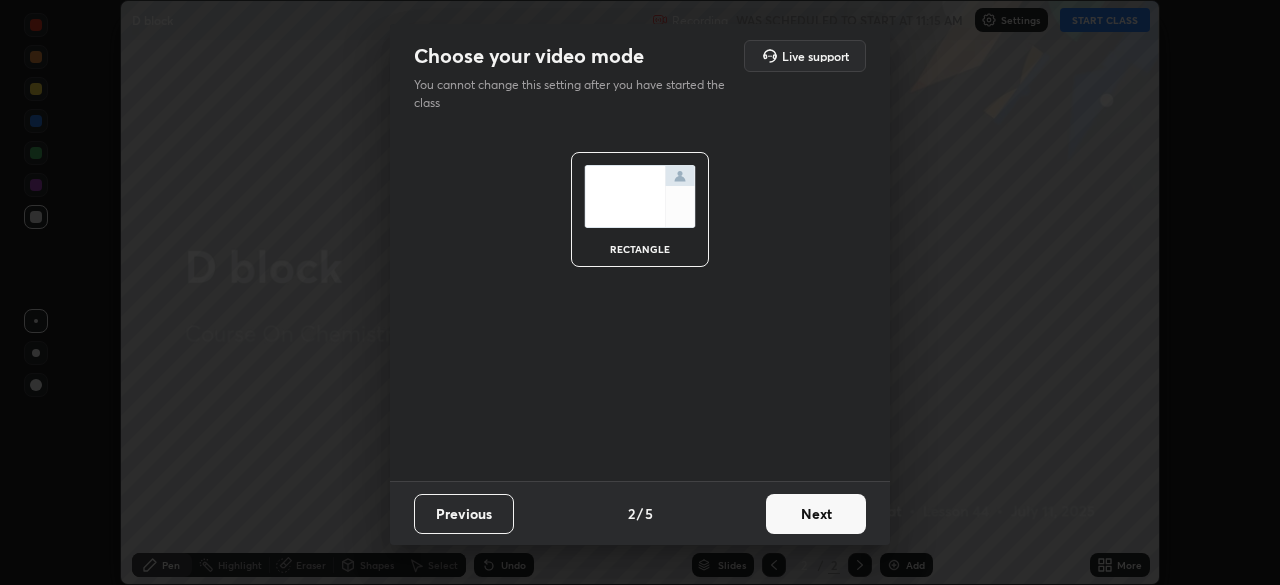 scroll, scrollTop: 0, scrollLeft: 0, axis: both 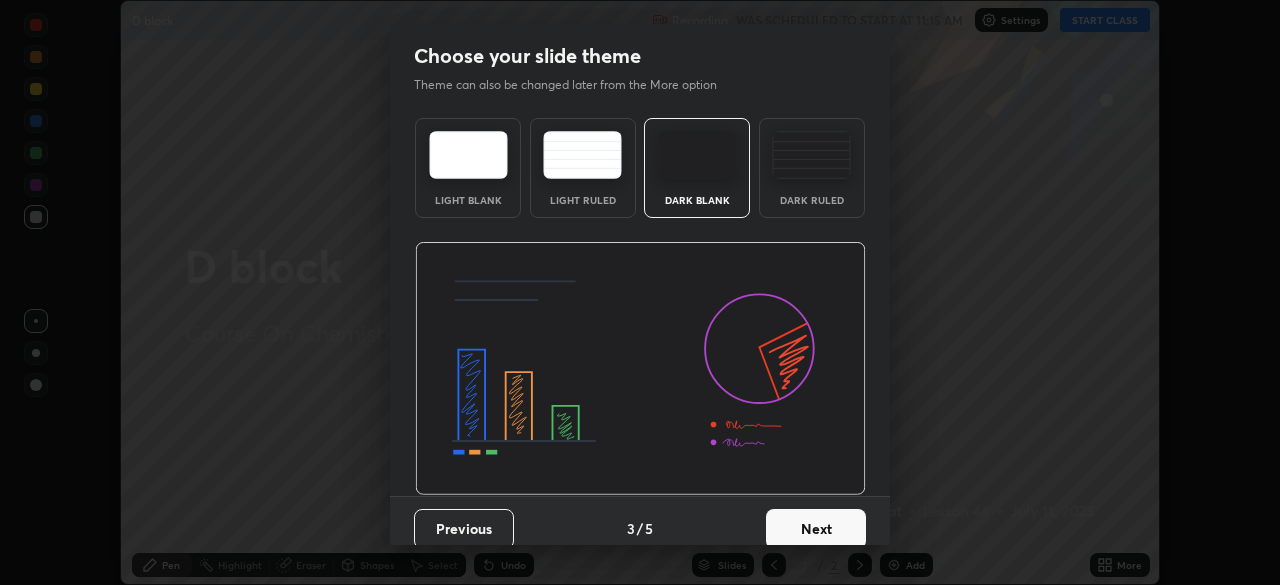 click on "Next" at bounding box center [816, 529] 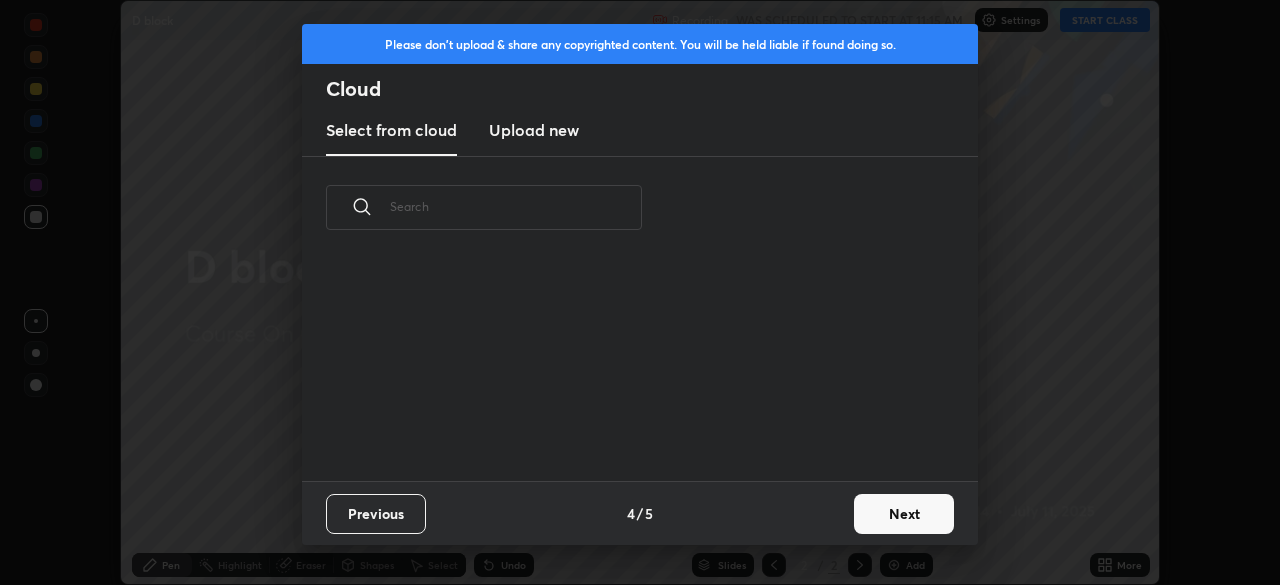 click on "Next" at bounding box center [904, 514] 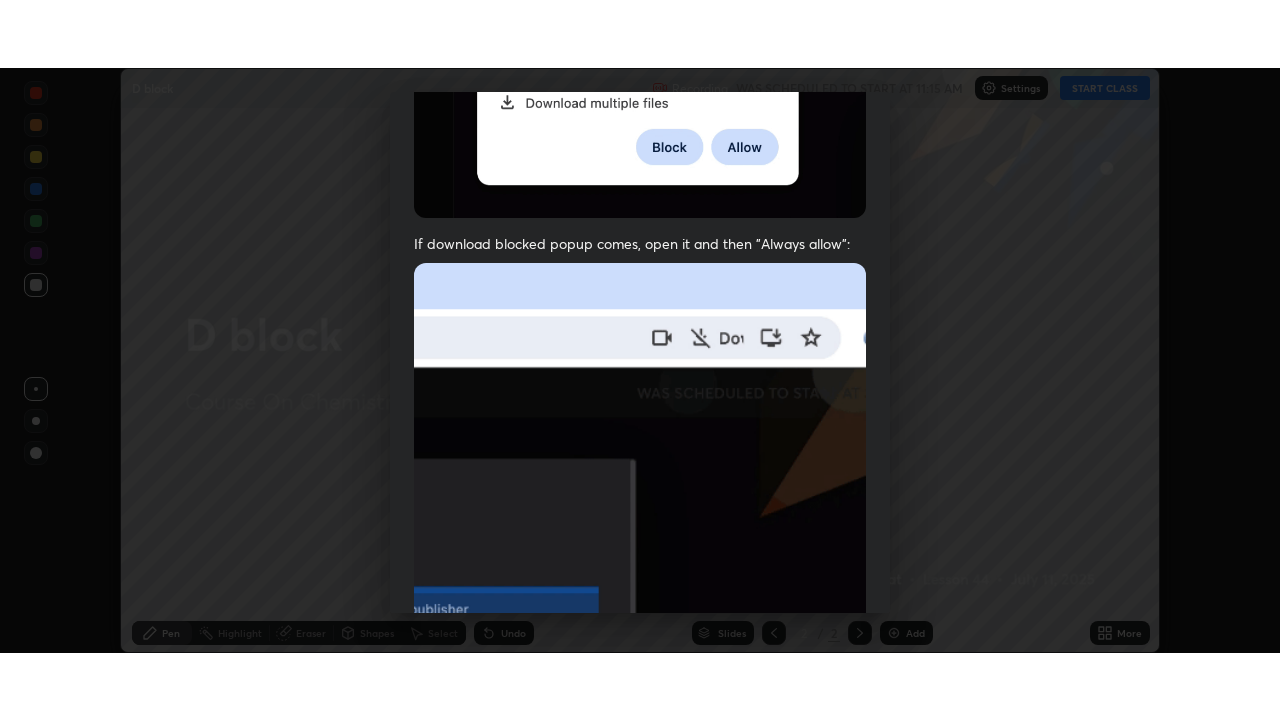 scroll, scrollTop: 479, scrollLeft: 0, axis: vertical 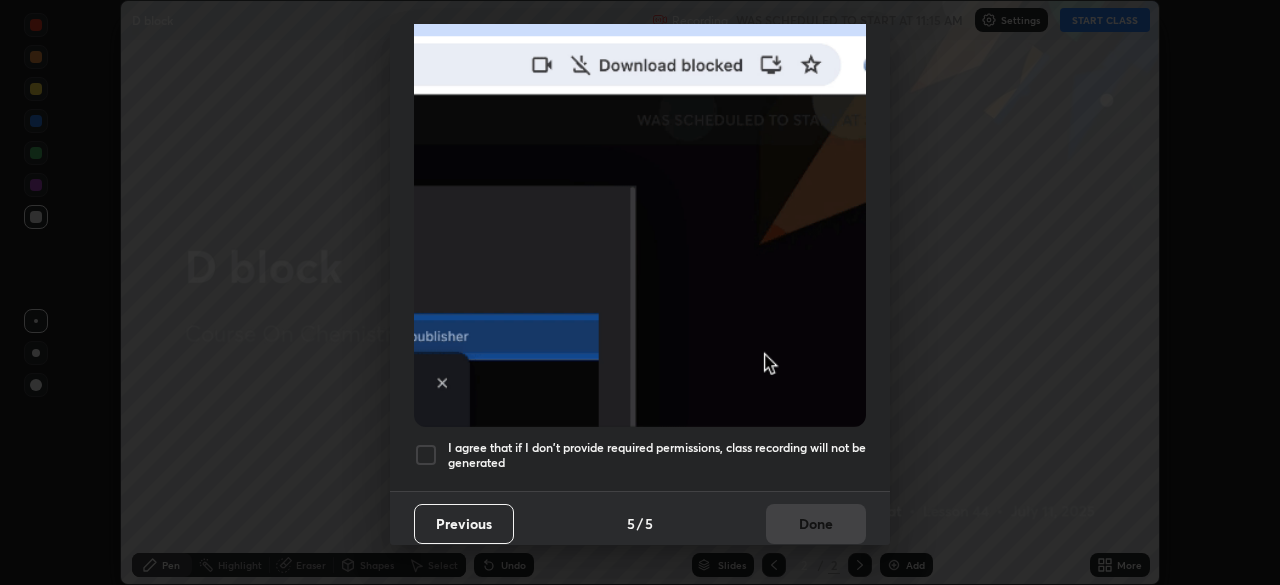 click on "I agree that if I don't provide required permissions, class recording will not be generated" at bounding box center (657, 455) 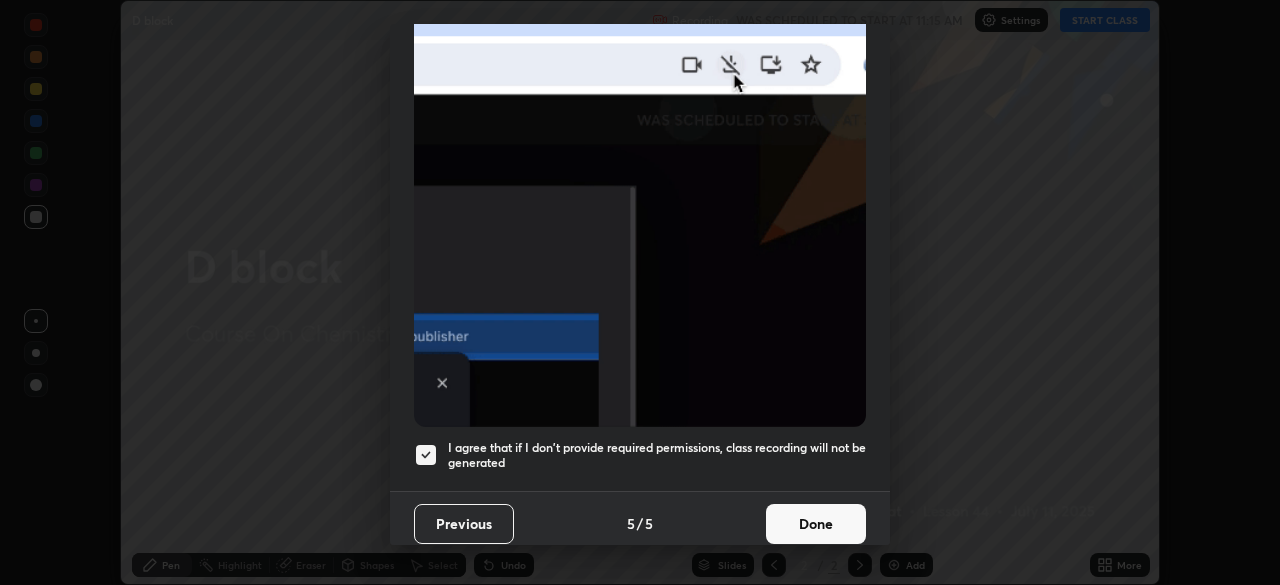 click on "Done" at bounding box center [816, 524] 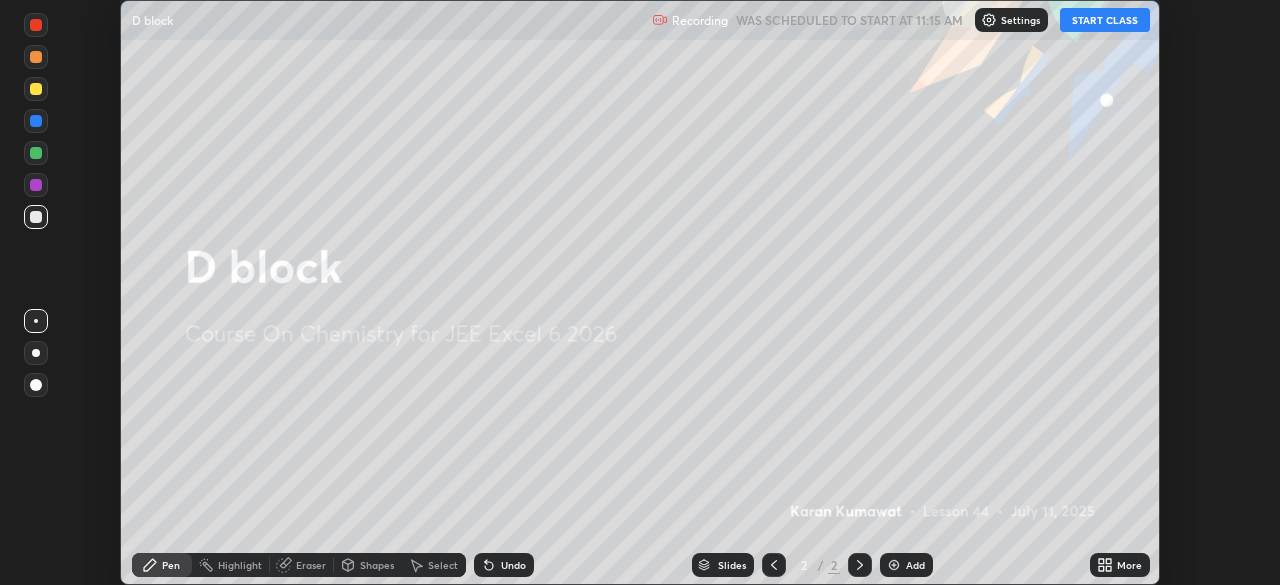 click 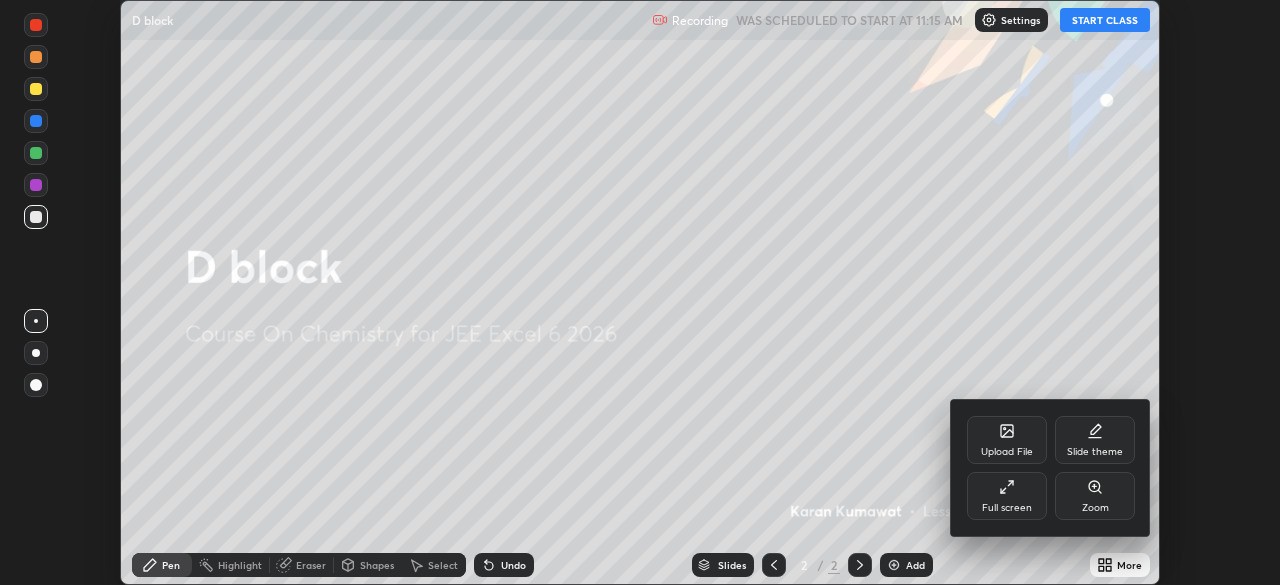 click on "Full screen" at bounding box center [1007, 496] 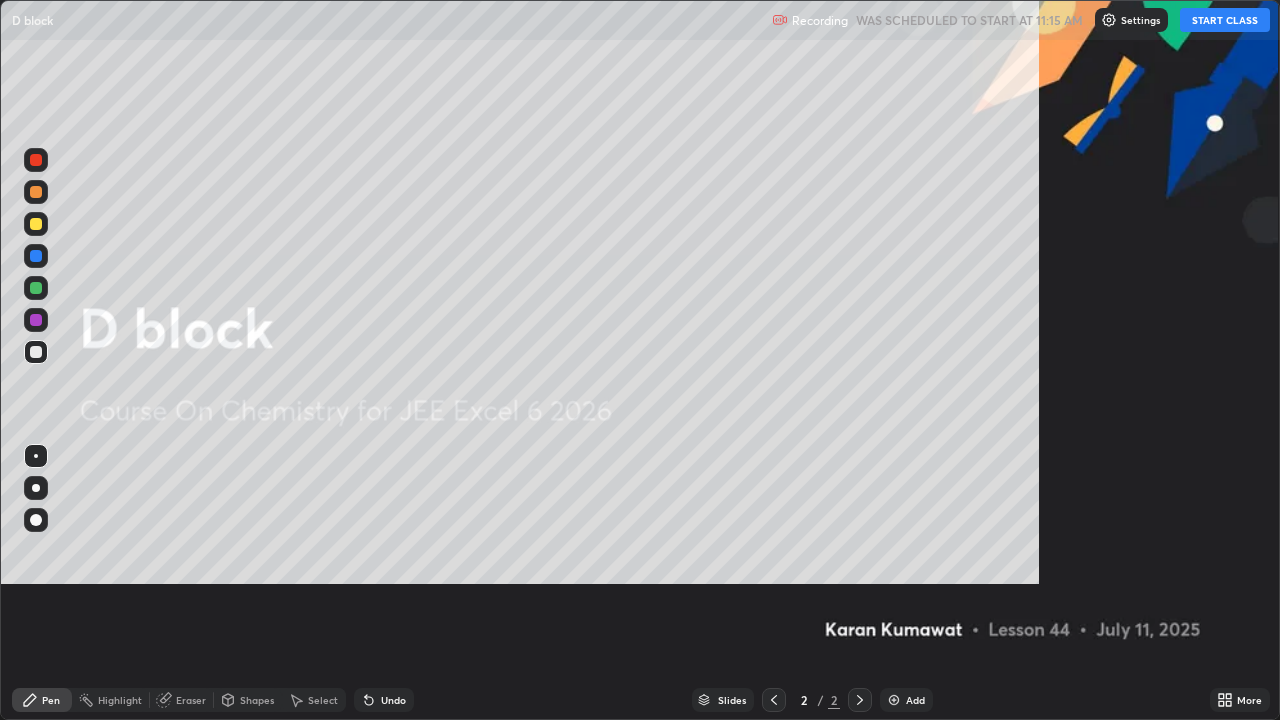 scroll, scrollTop: 99280, scrollLeft: 98720, axis: both 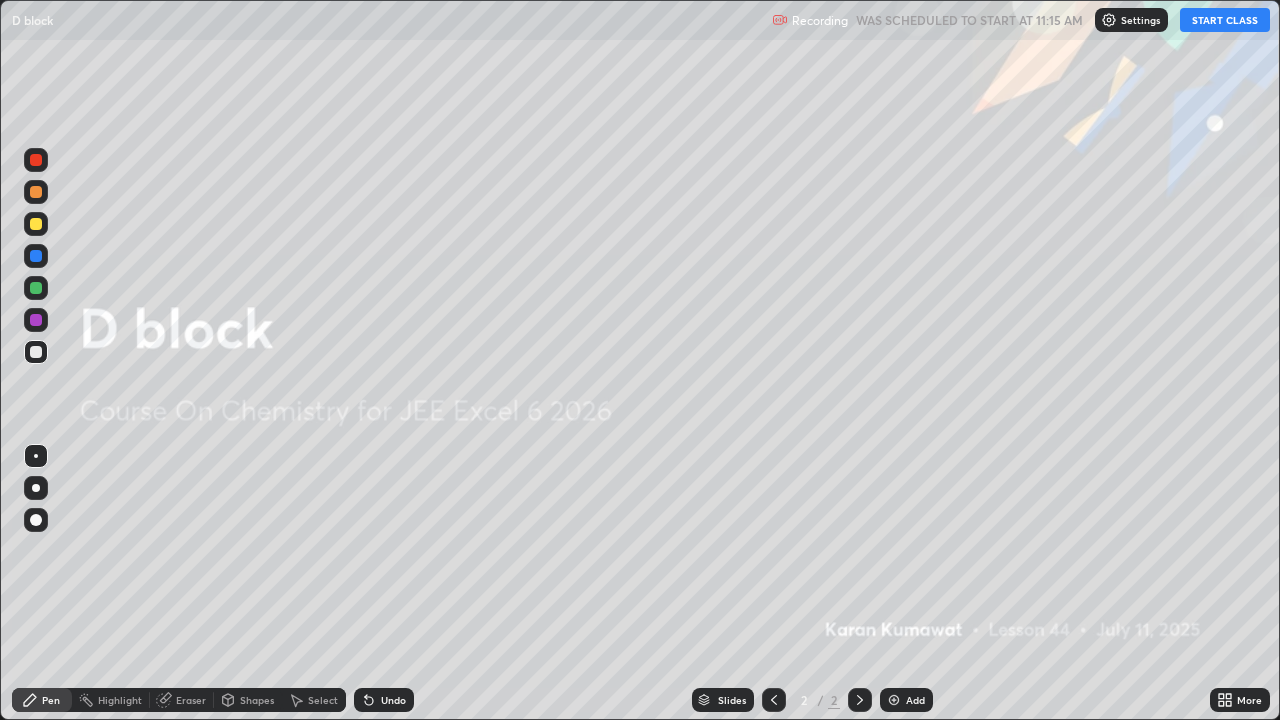click on "START CLASS" at bounding box center [1225, 20] 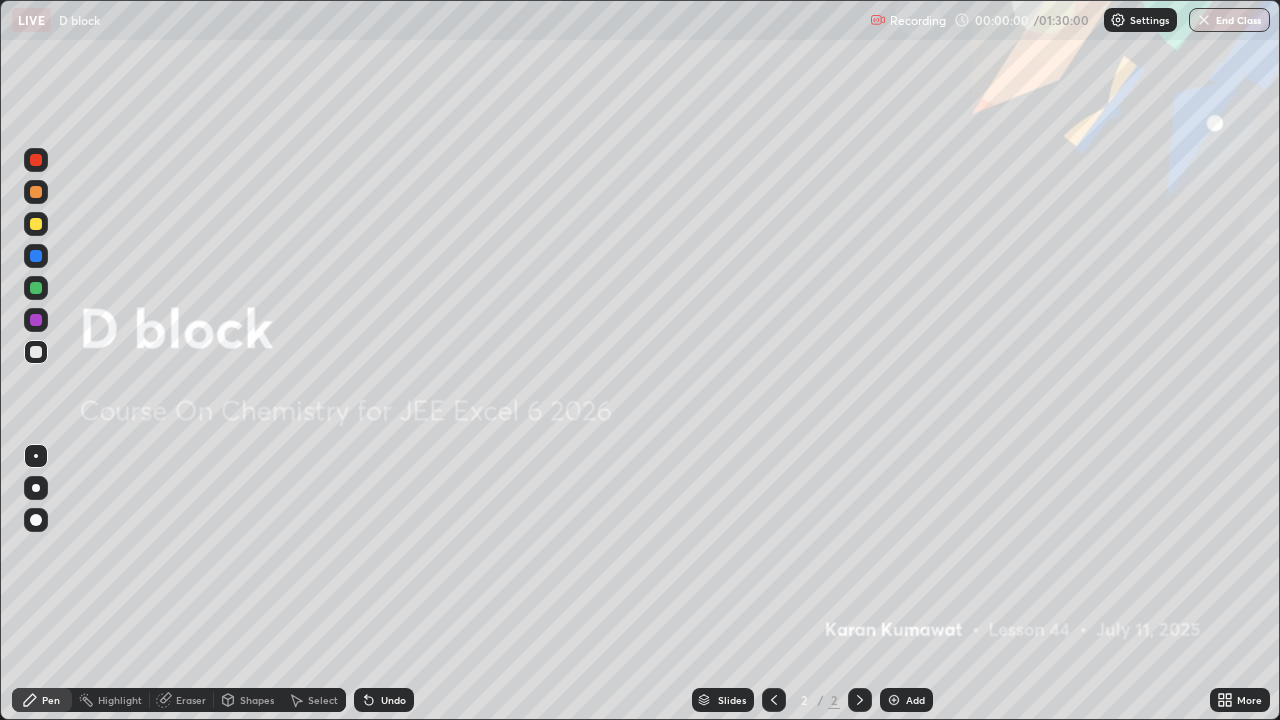 click at bounding box center (36, 488) 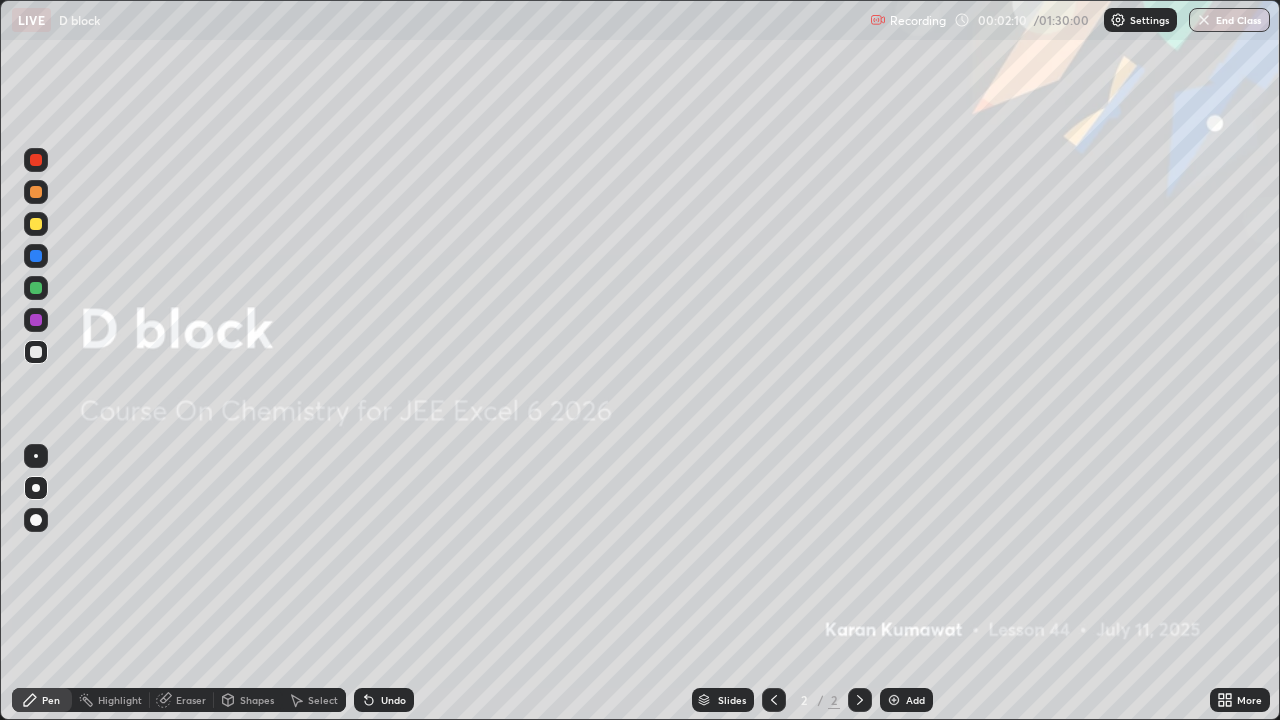 click on "More" at bounding box center [1240, 700] 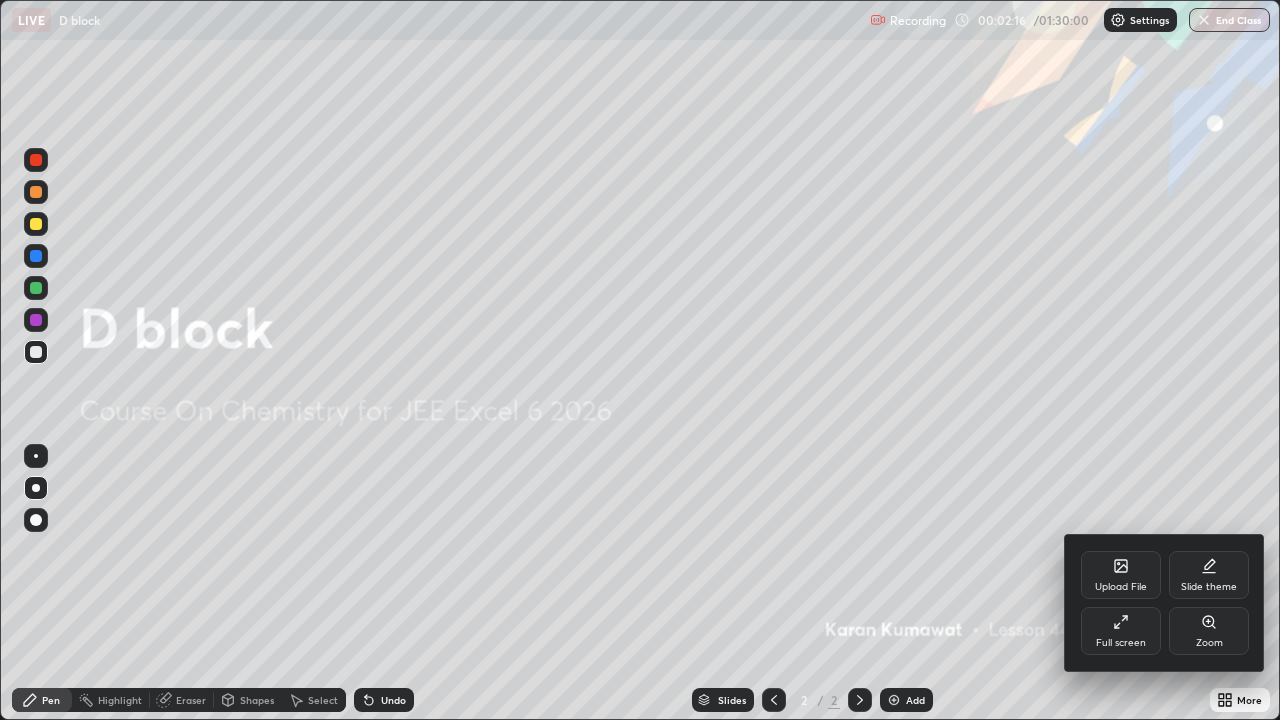 click 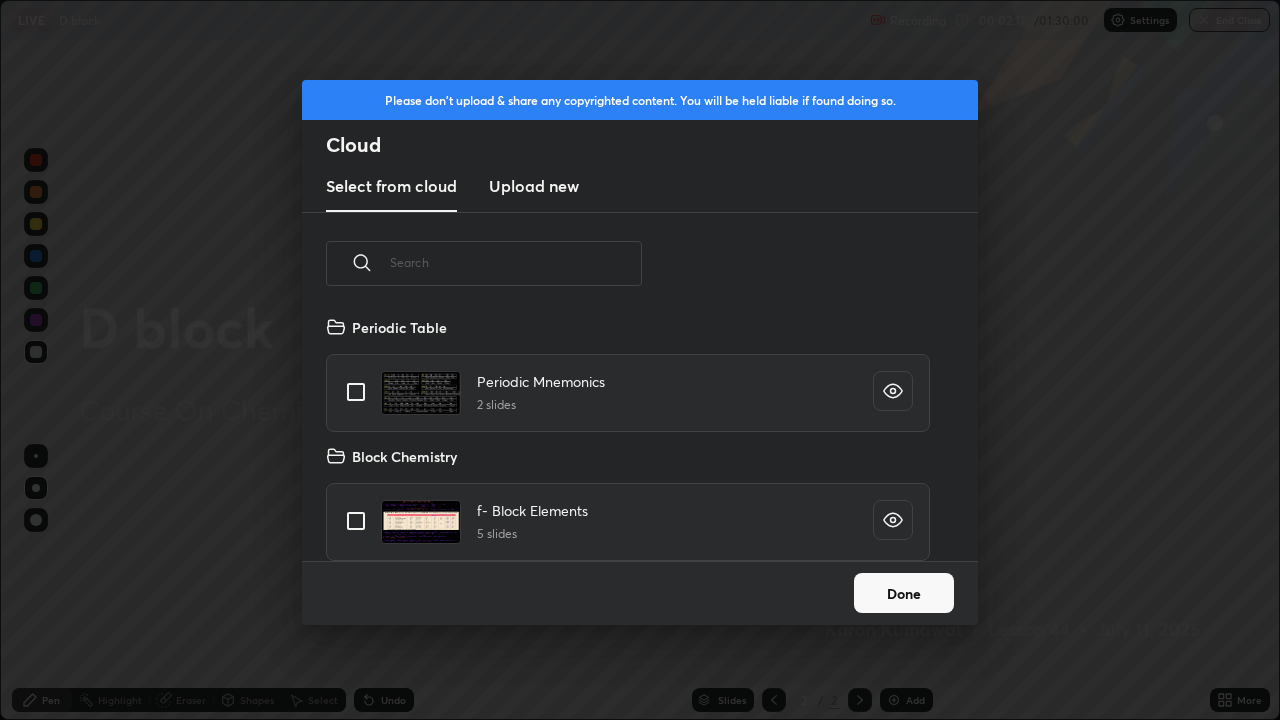 scroll, scrollTop: 7, scrollLeft: 11, axis: both 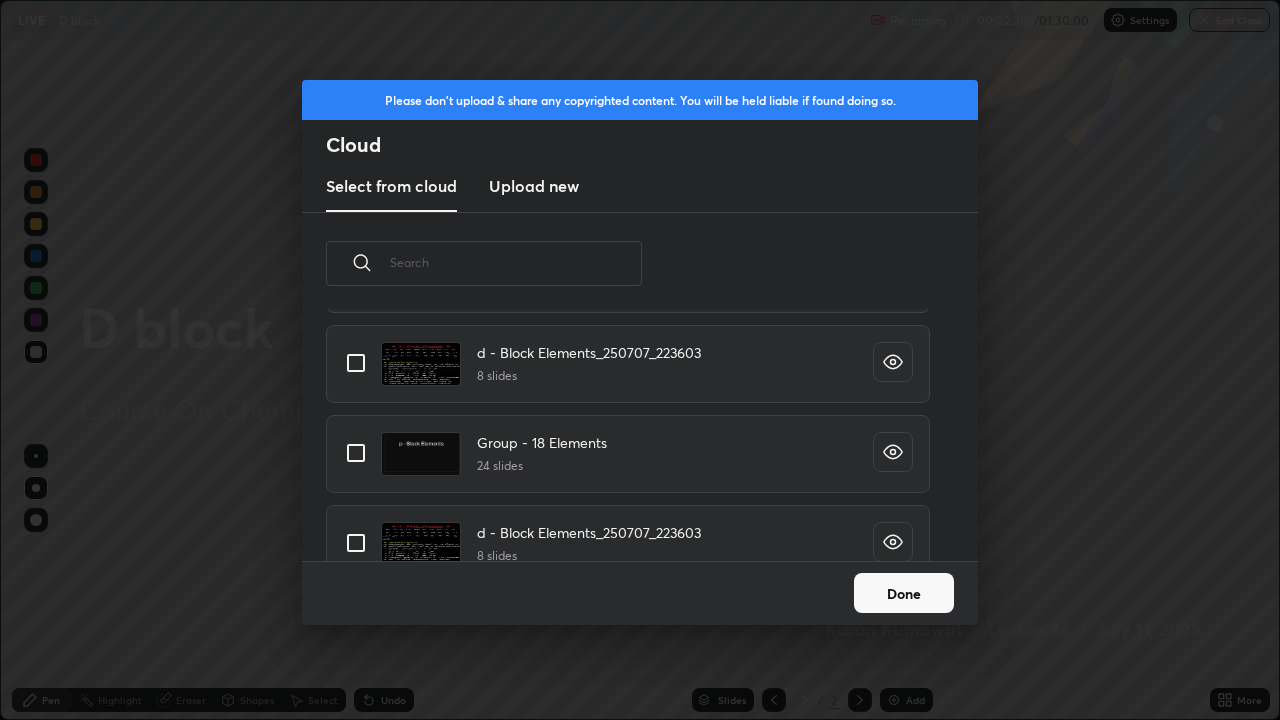 click at bounding box center [356, 543] 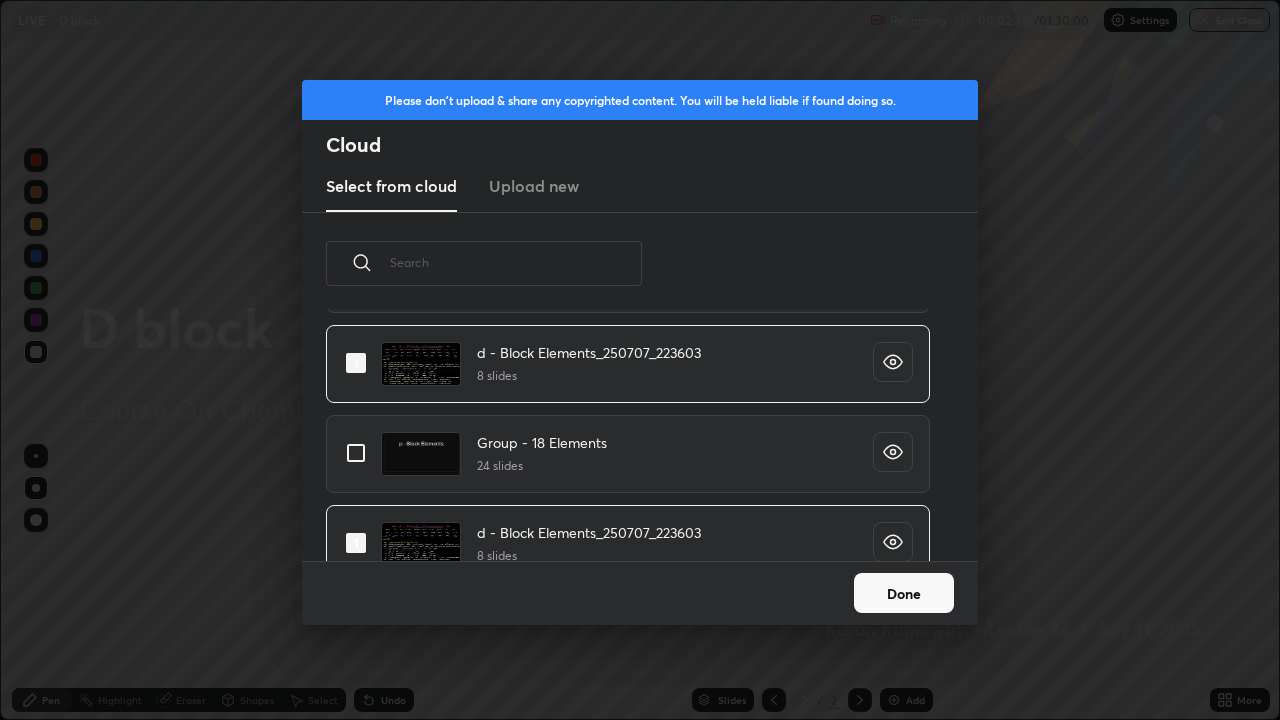 click on "Done" at bounding box center (904, 593) 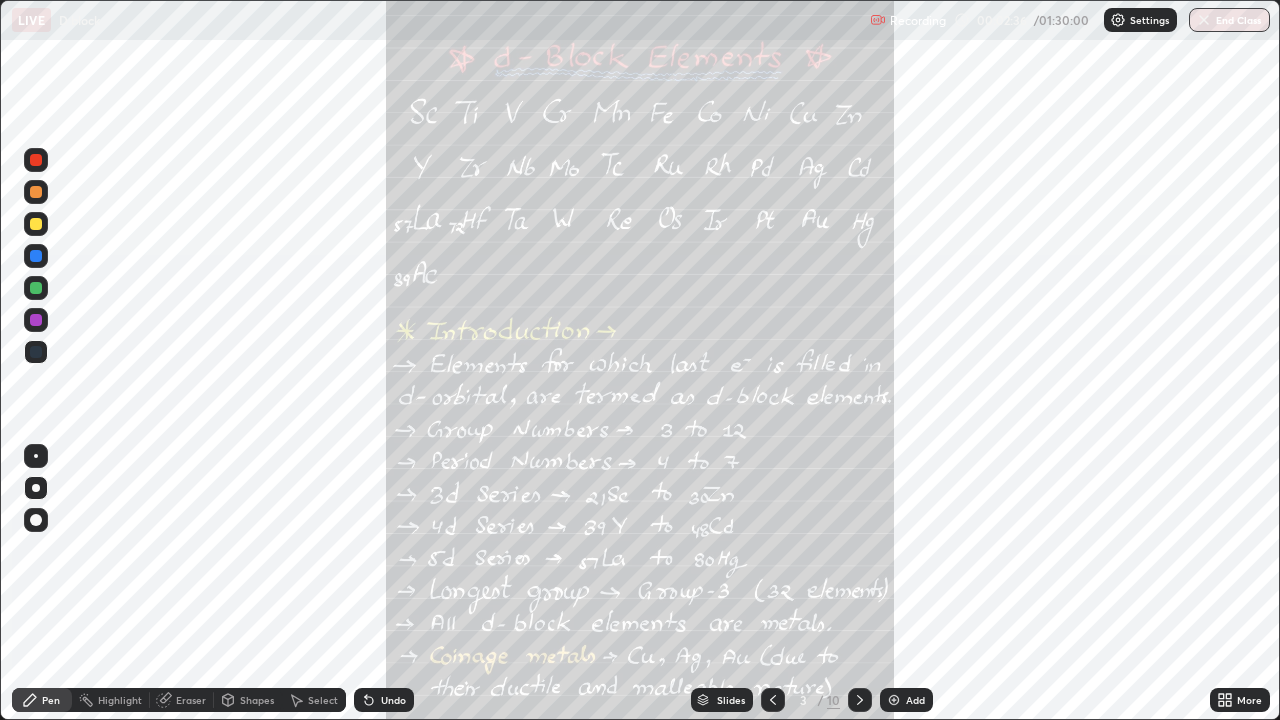 click at bounding box center (860, 700) 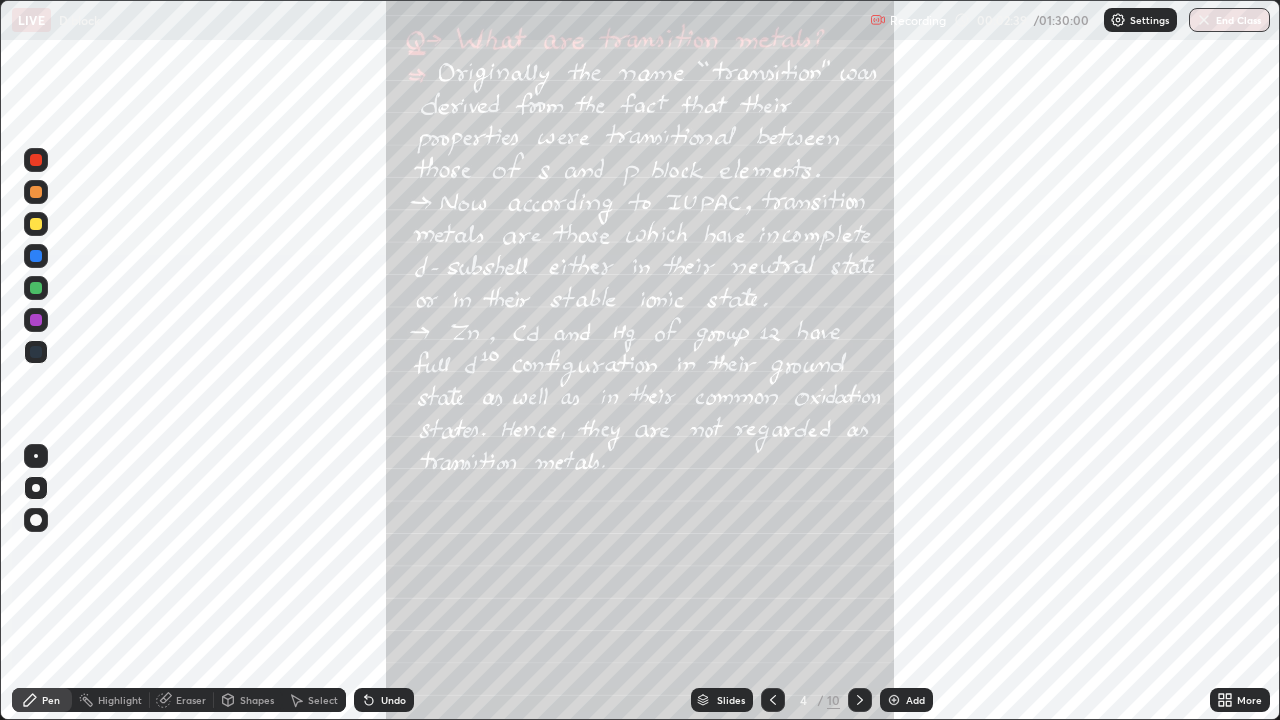 click 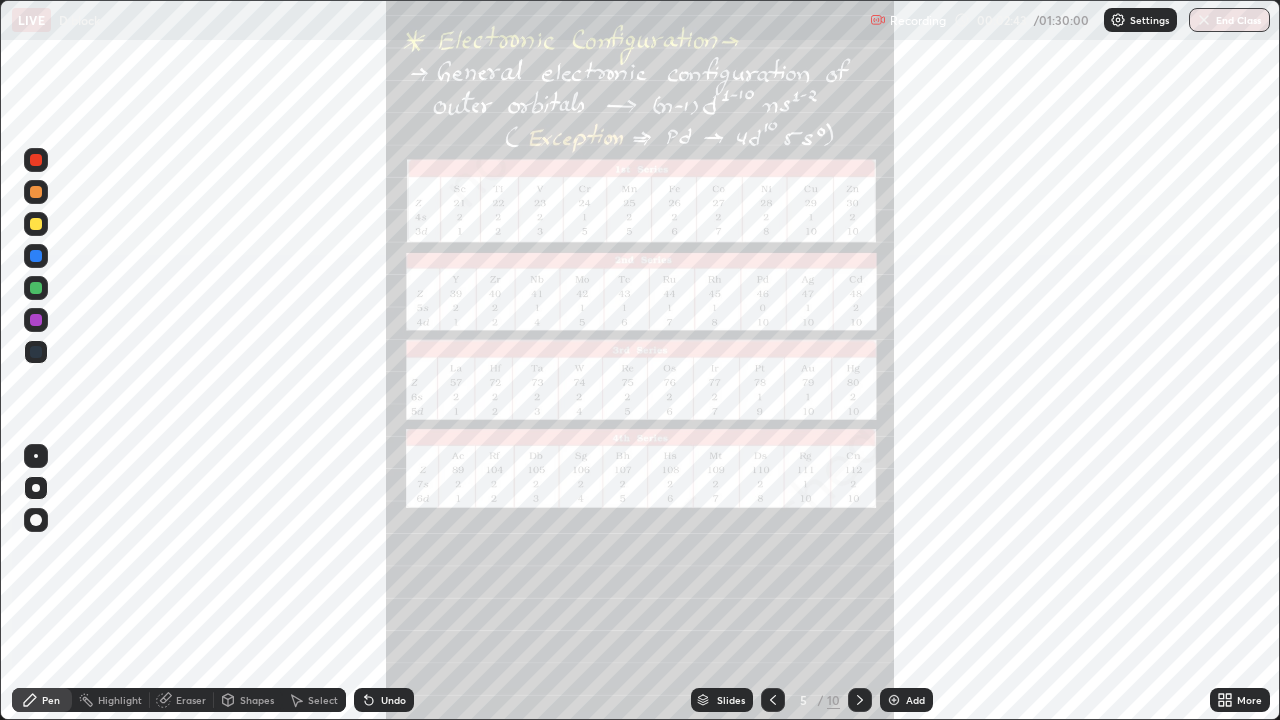 click 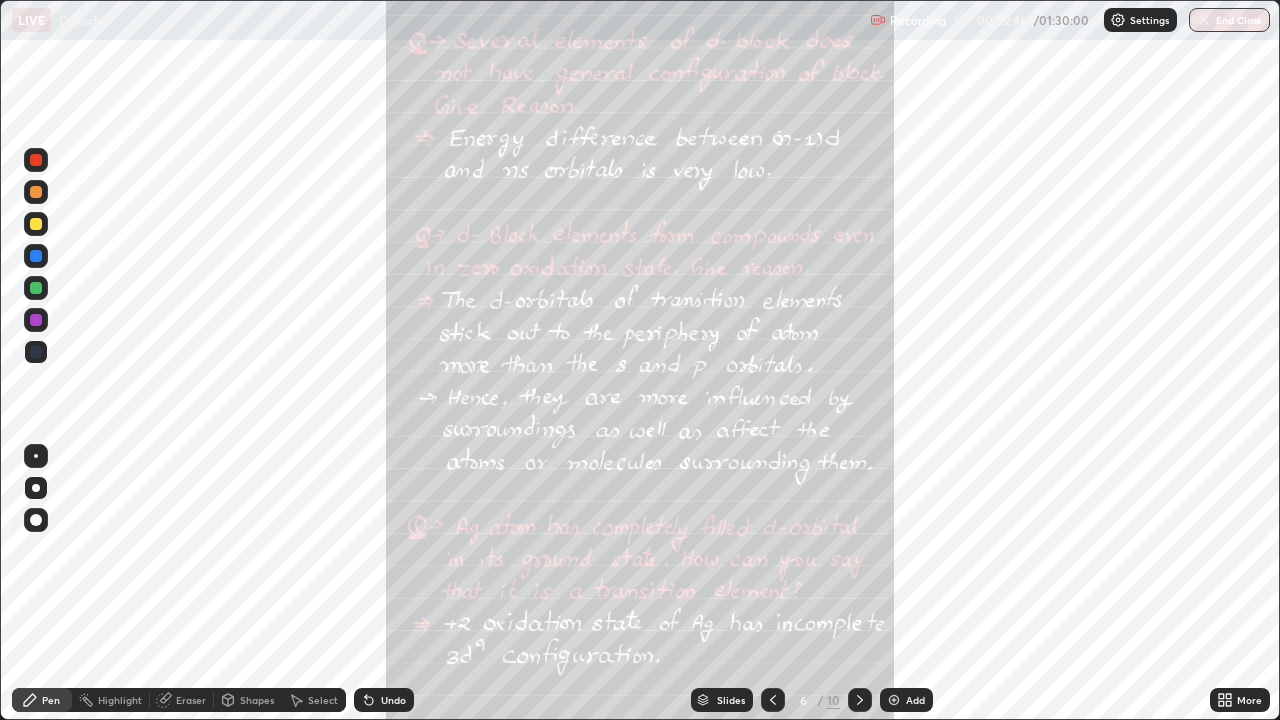 click on "More" at bounding box center (1240, 700) 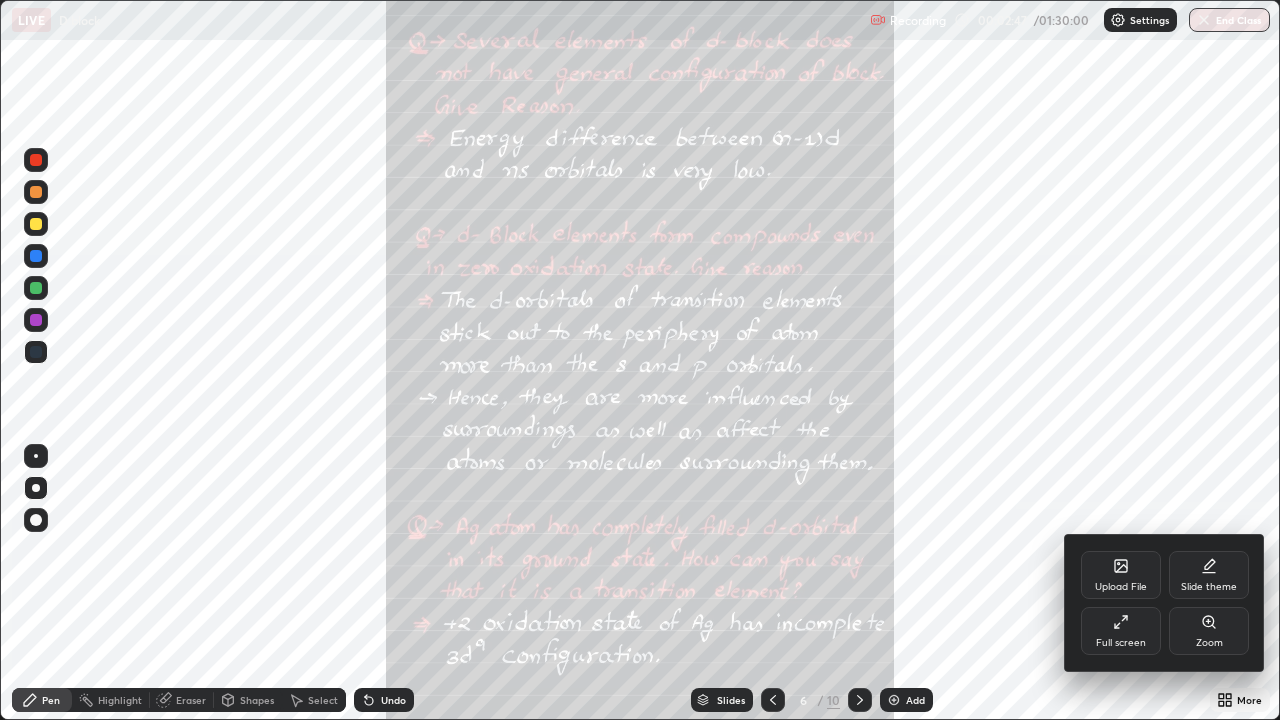 click on "Zoom" at bounding box center [1209, 643] 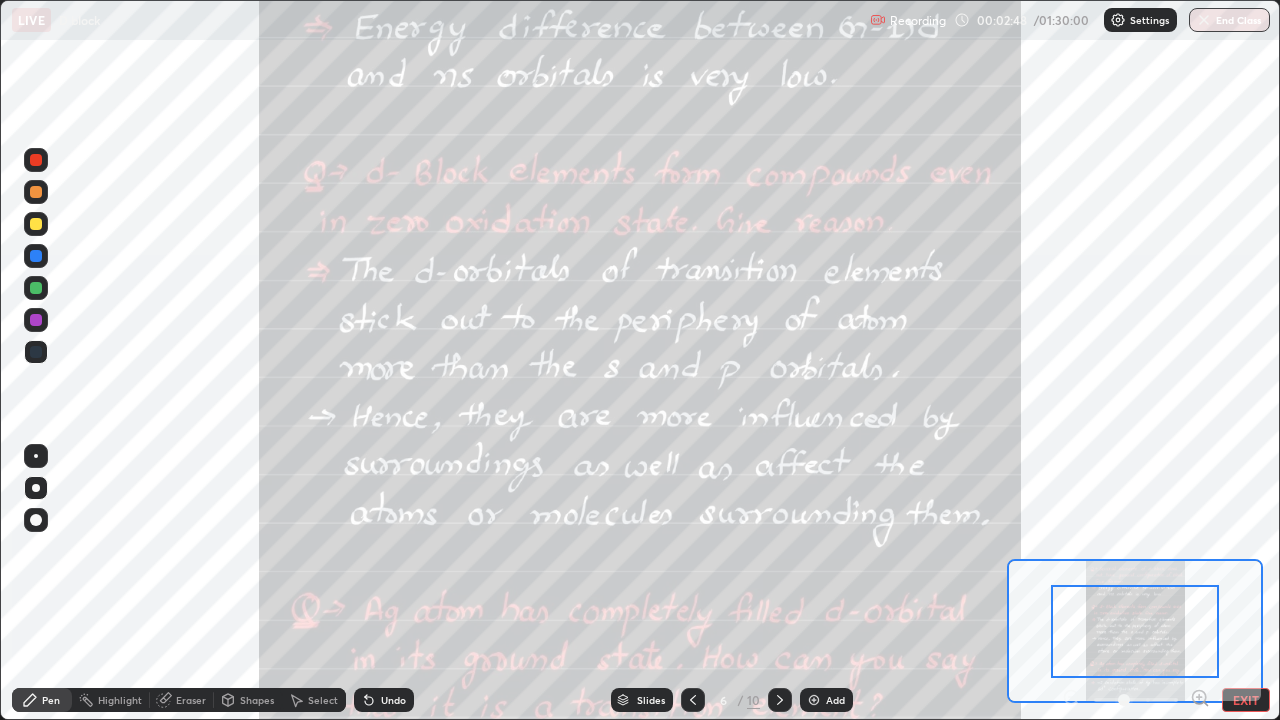 click 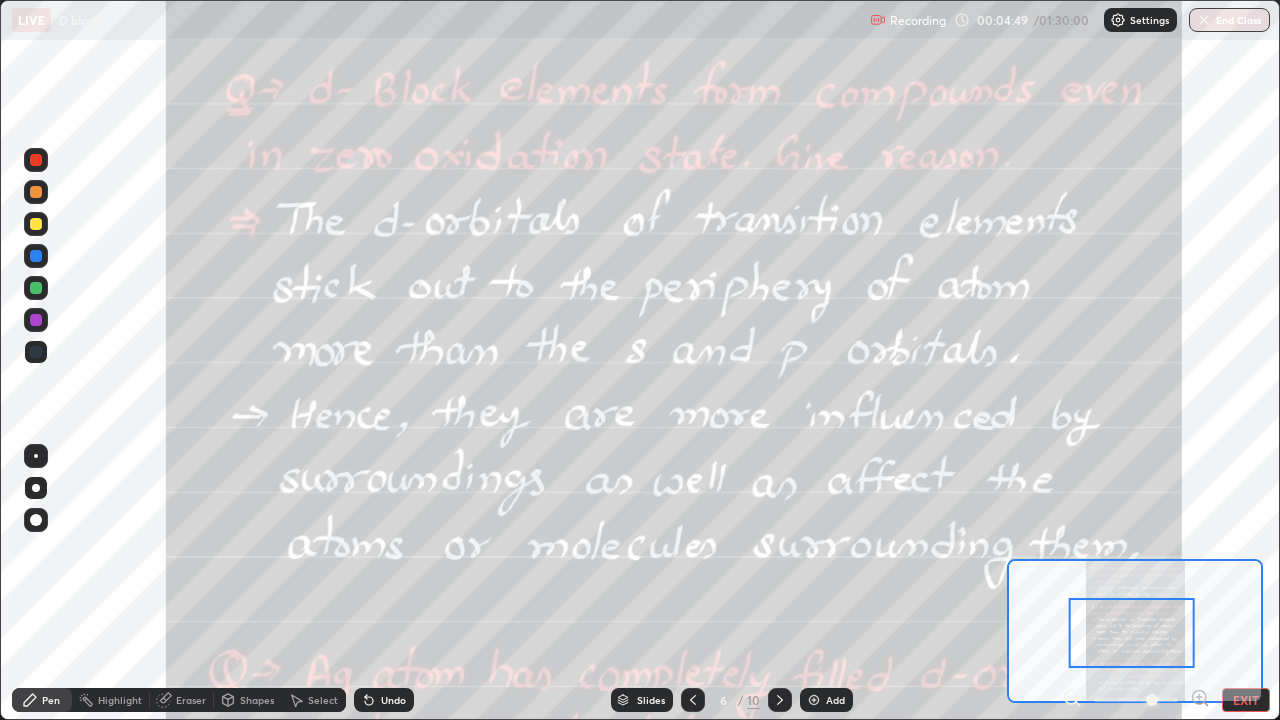 click at bounding box center (36, 224) 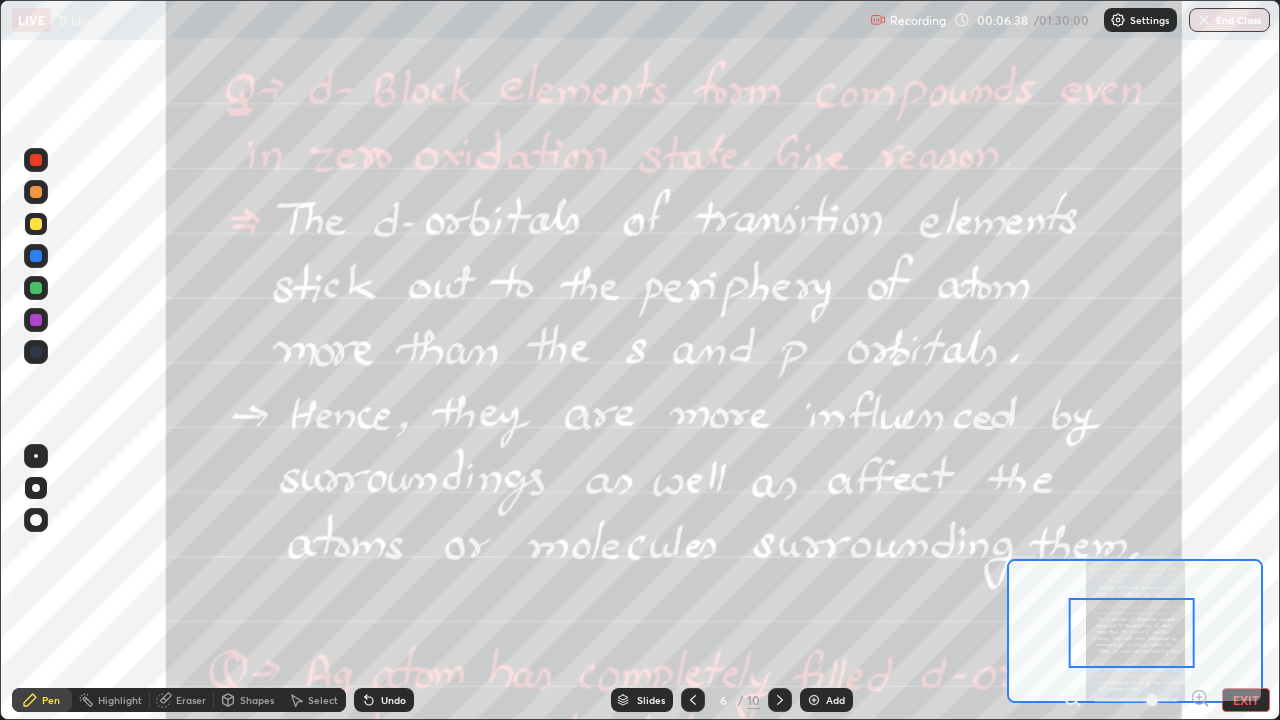 click on "Eraser" at bounding box center (191, 700) 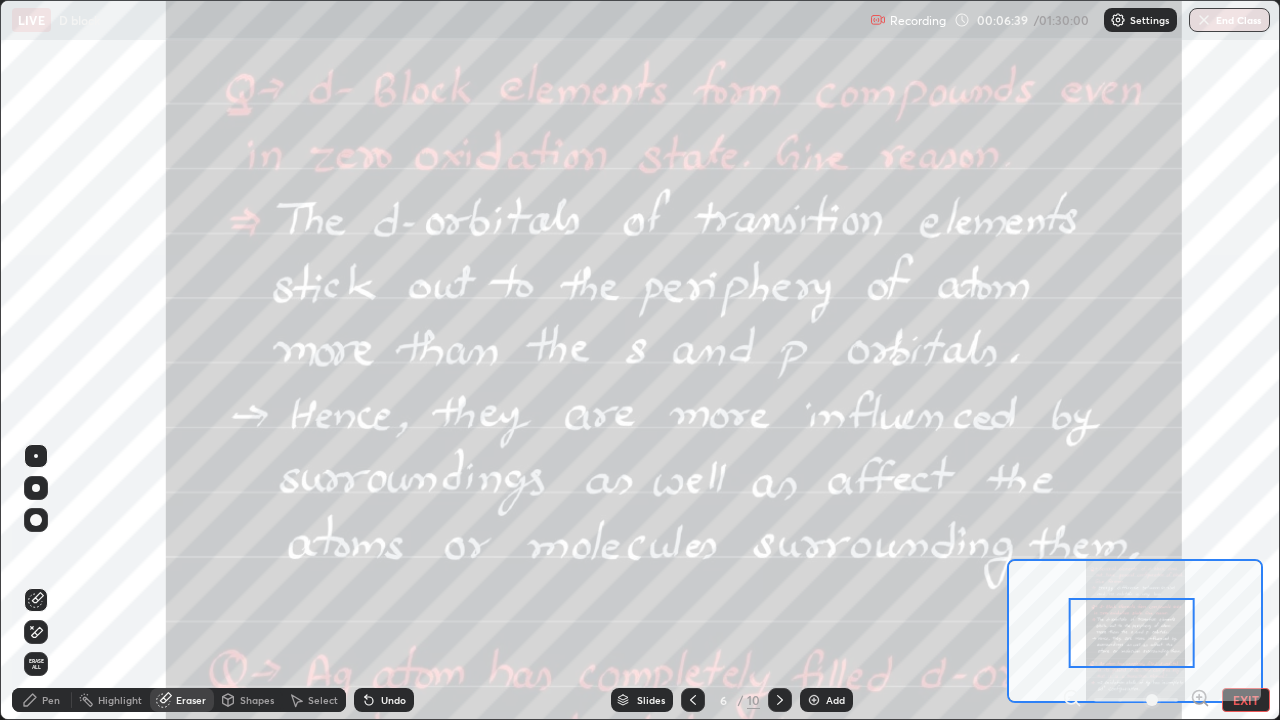 click on "Erase all" at bounding box center (36, 664) 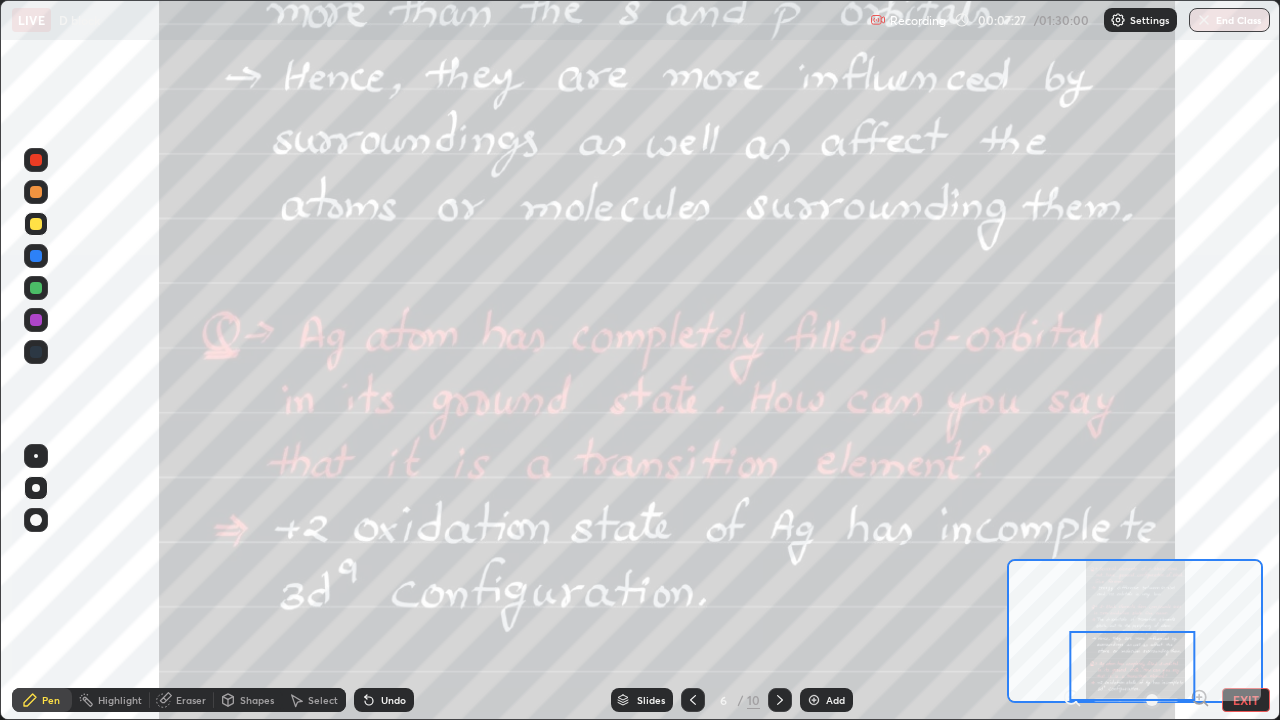 click at bounding box center (36, 192) 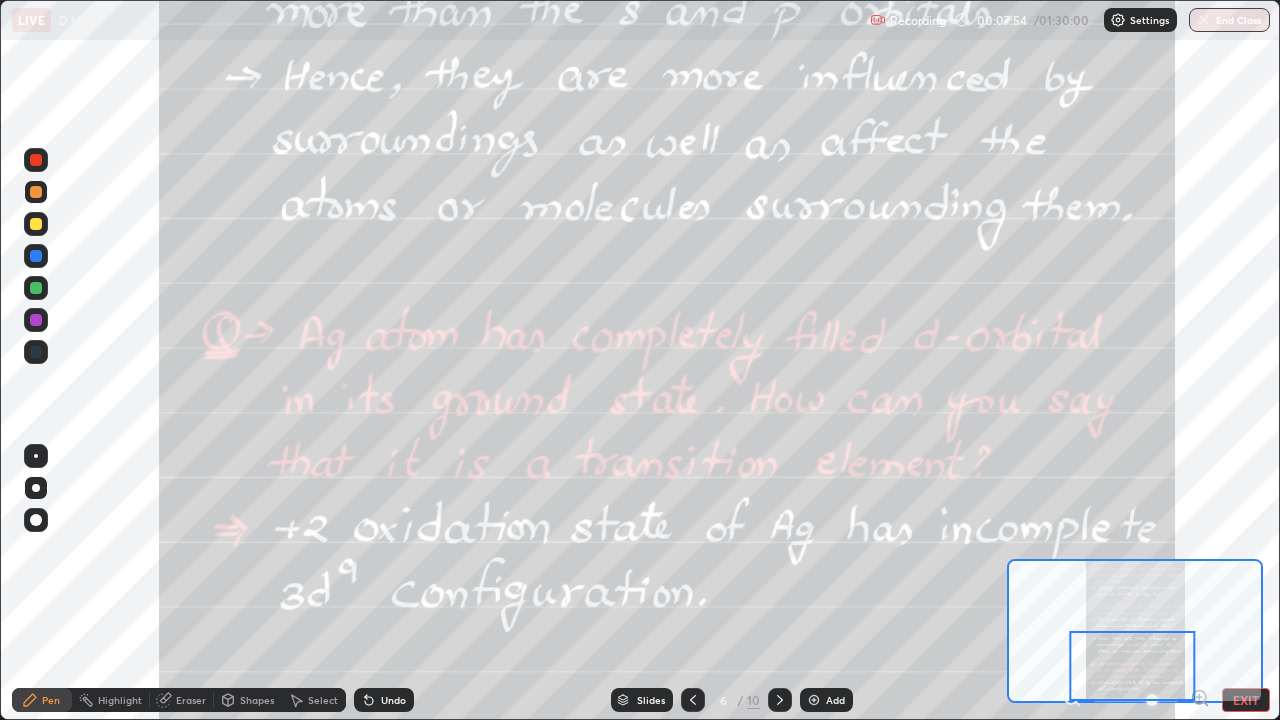 click at bounding box center (36, 160) 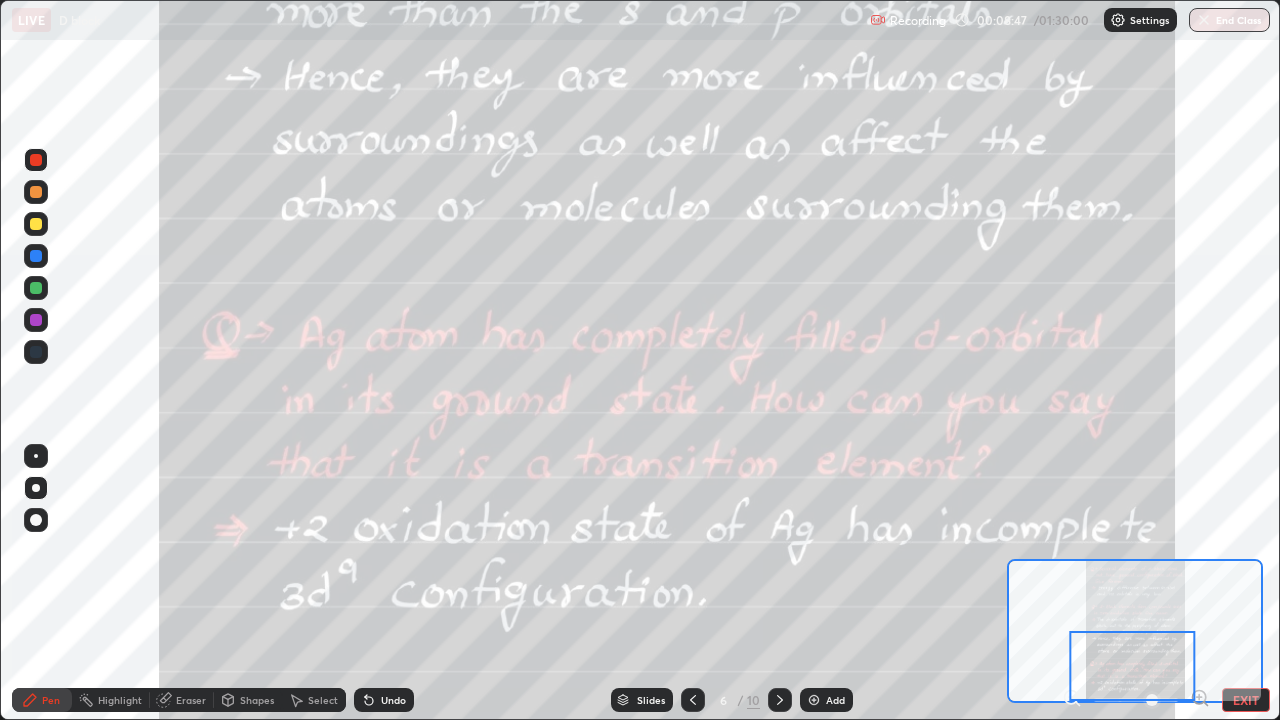click on "Eraser" at bounding box center [191, 700] 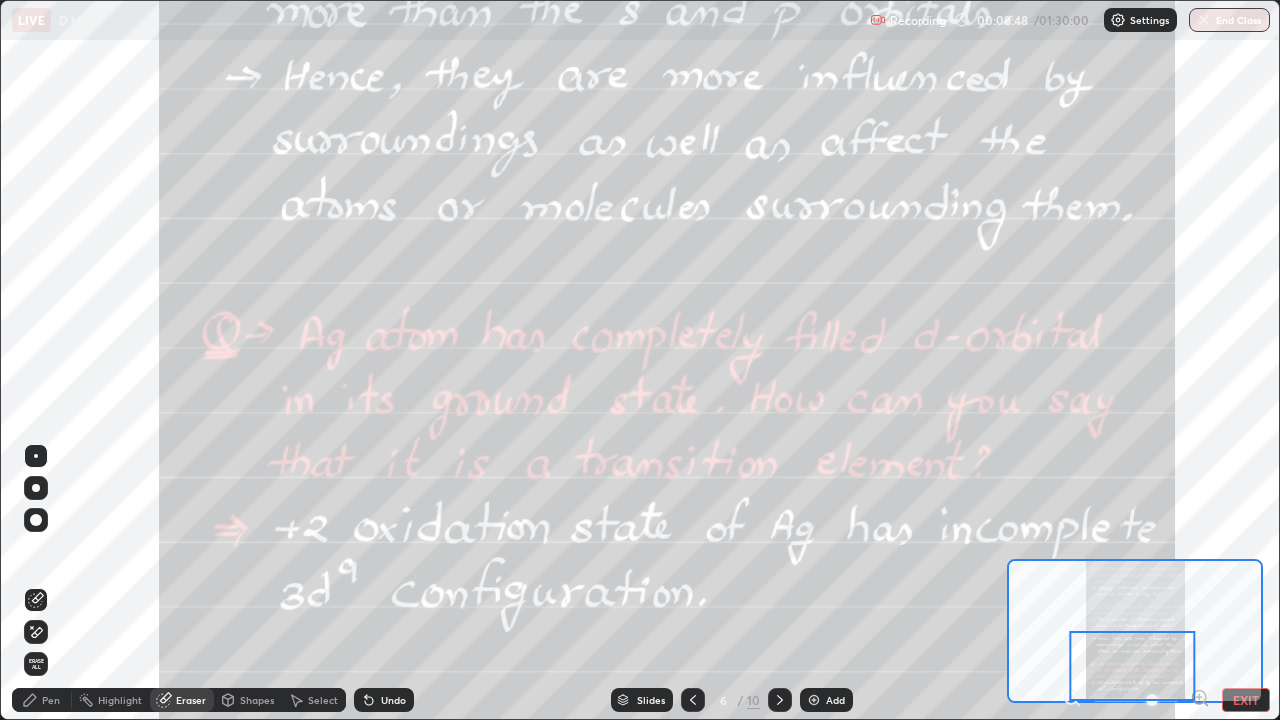 click 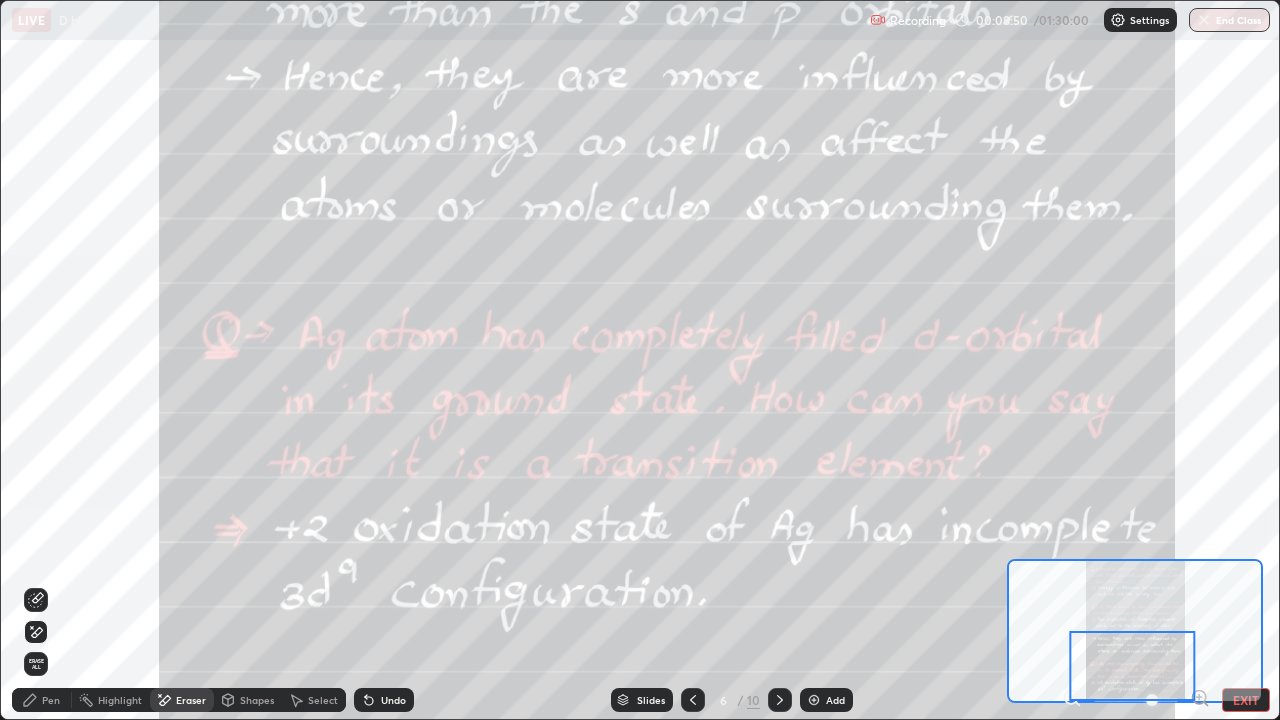 click on "Pen" at bounding box center (42, 700) 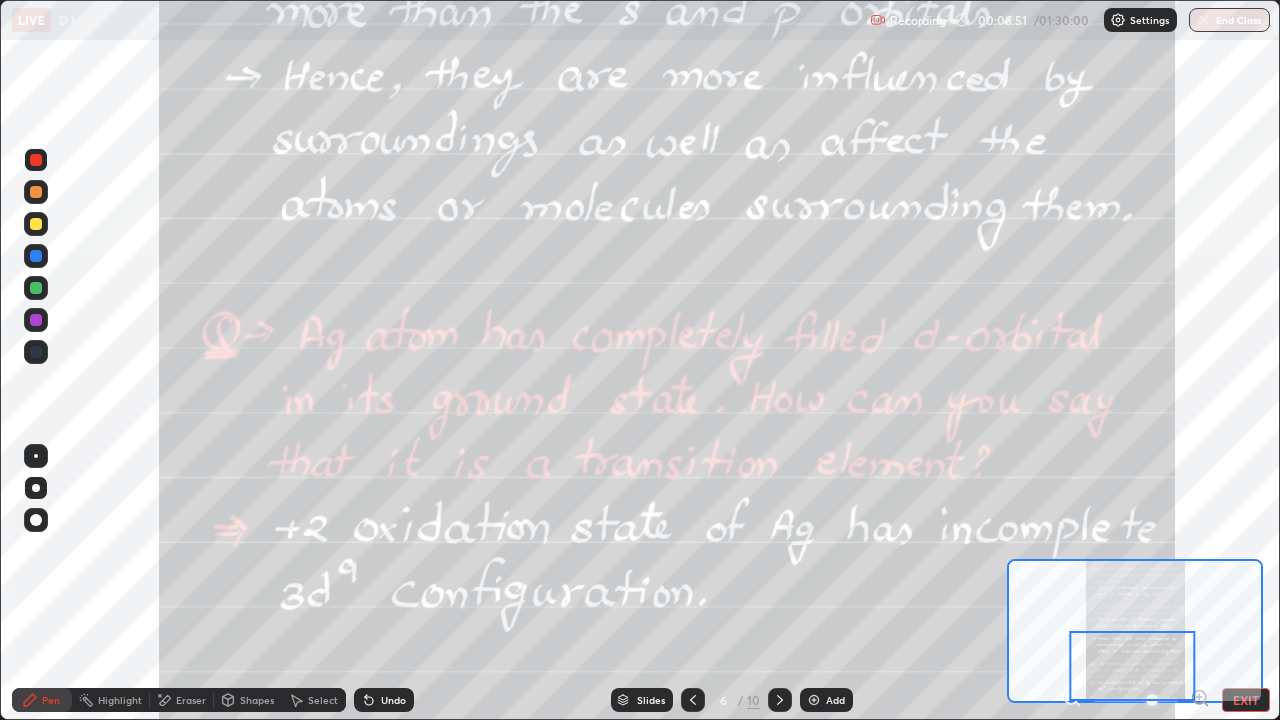 click at bounding box center (36, 224) 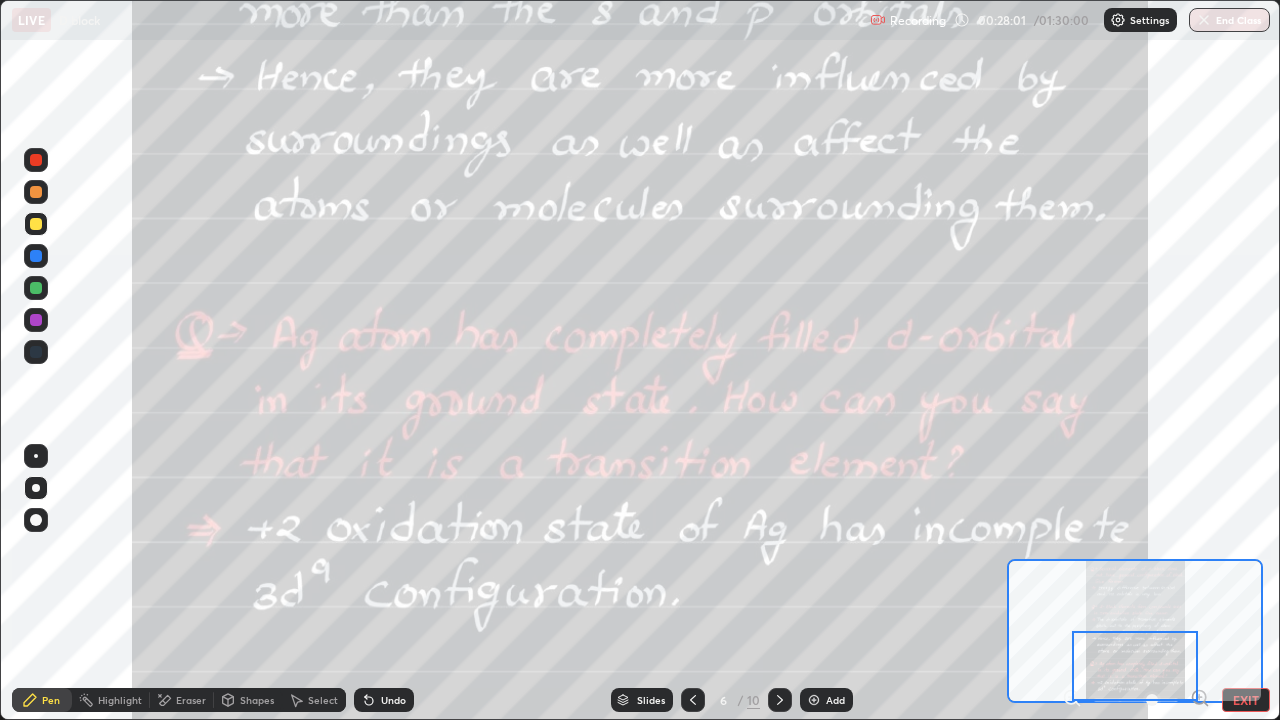 click 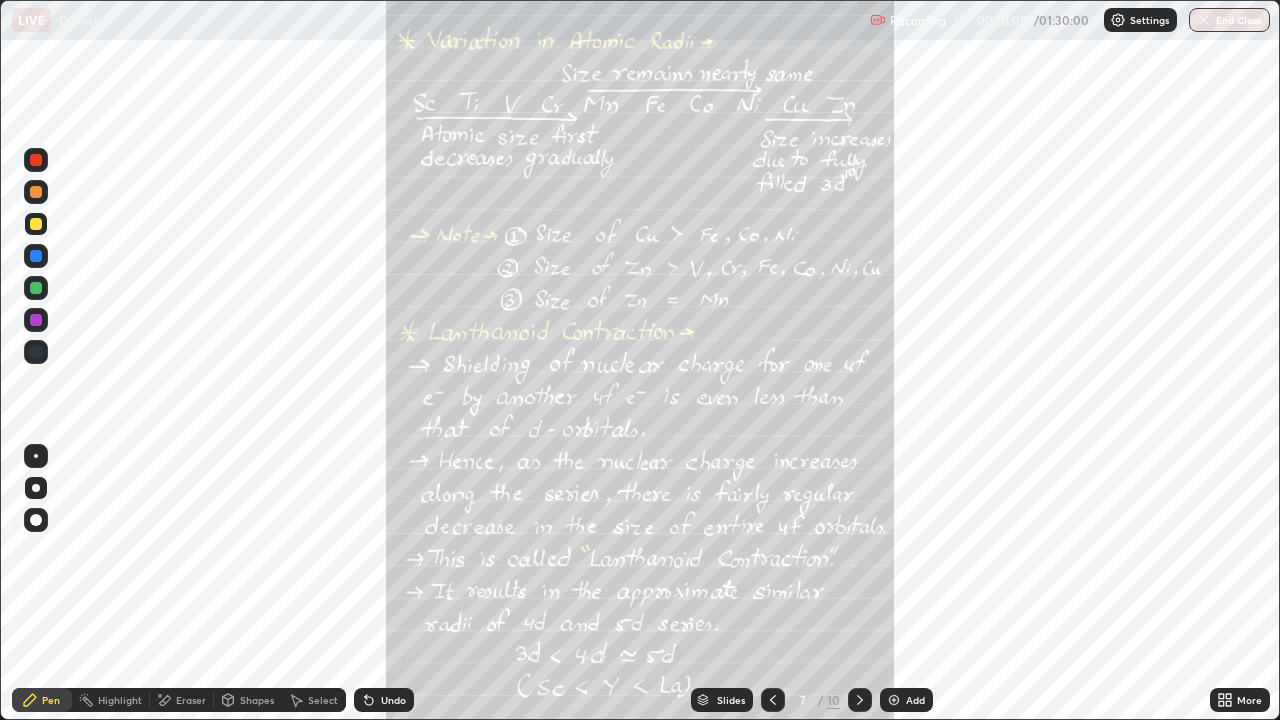 click on "More" at bounding box center [1240, 700] 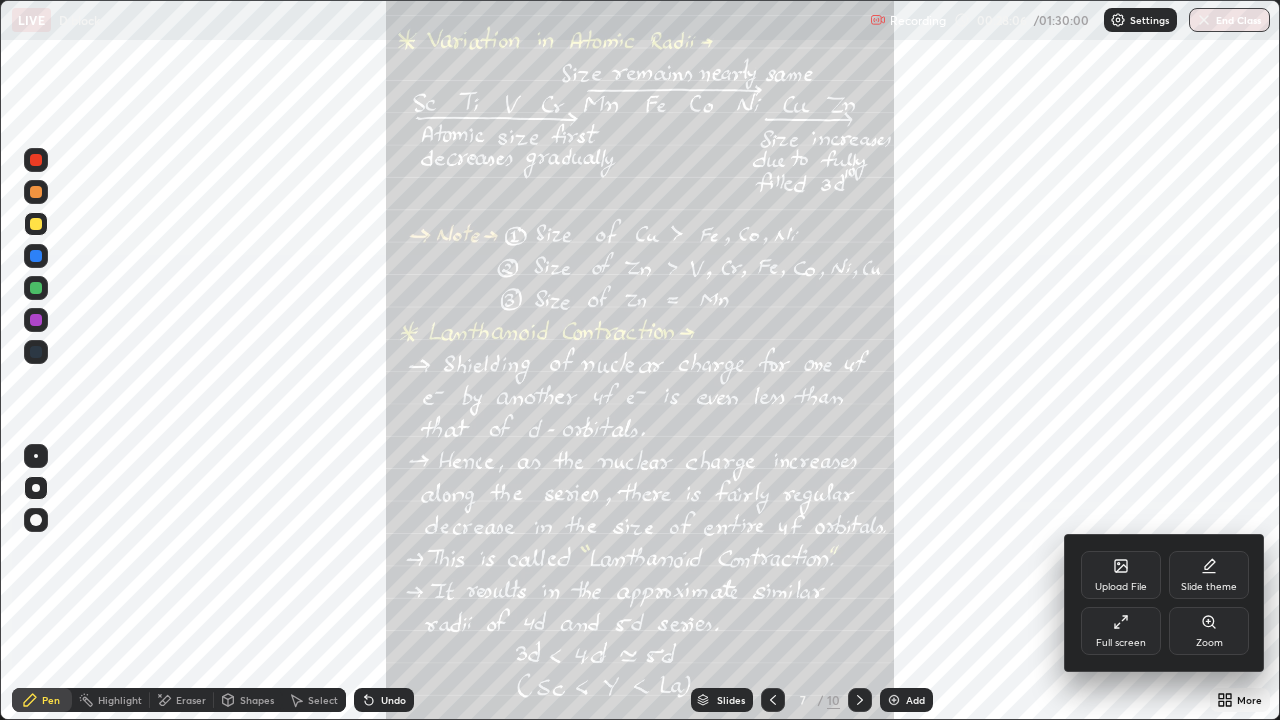 click on "Zoom" at bounding box center (1209, 631) 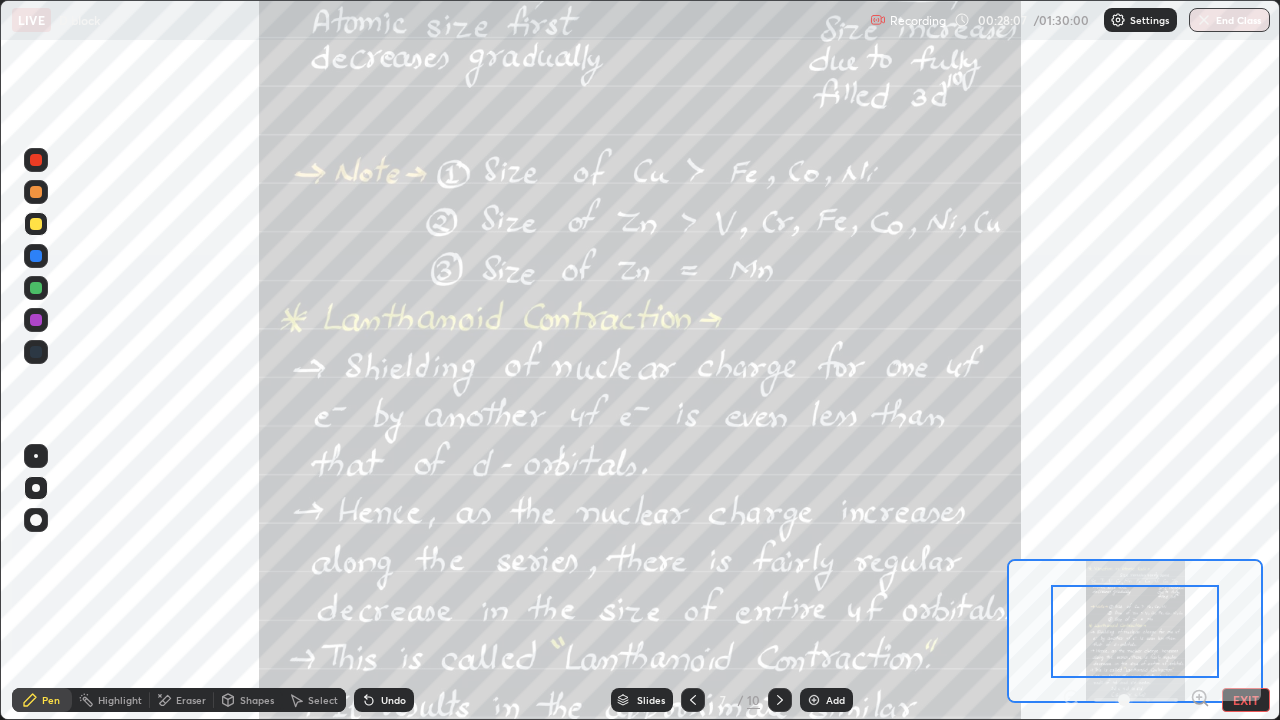 click 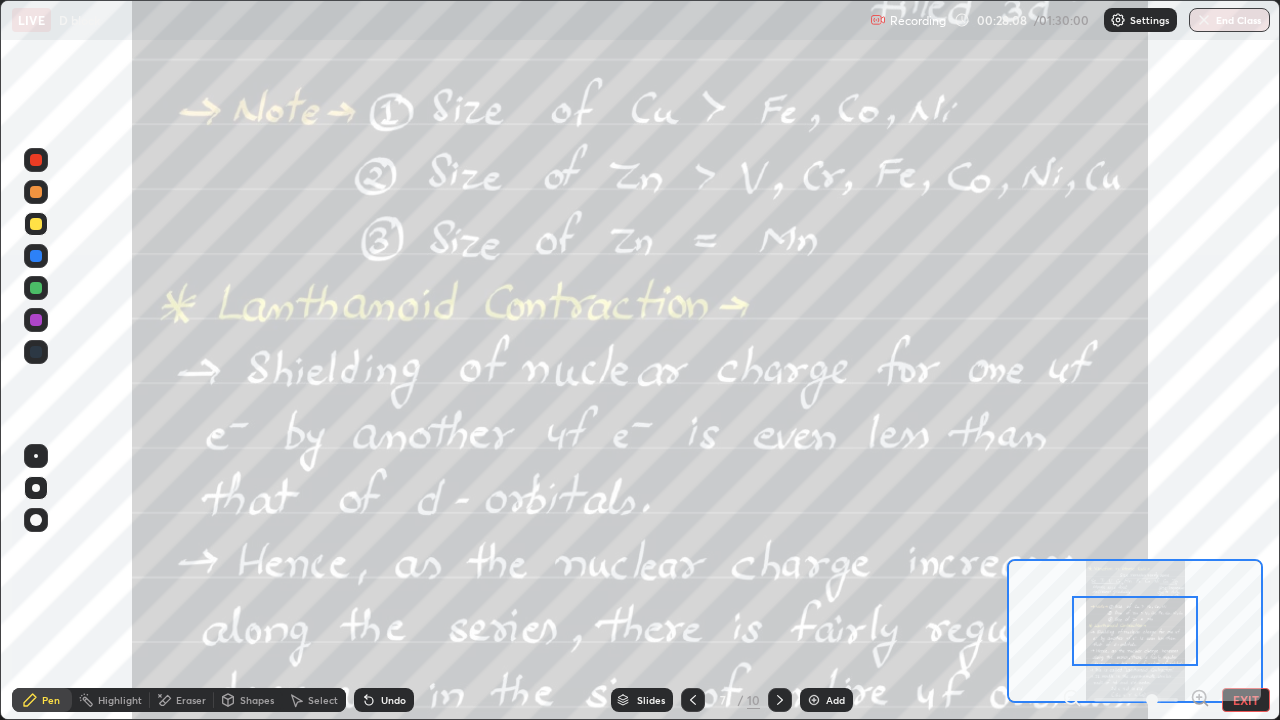 click 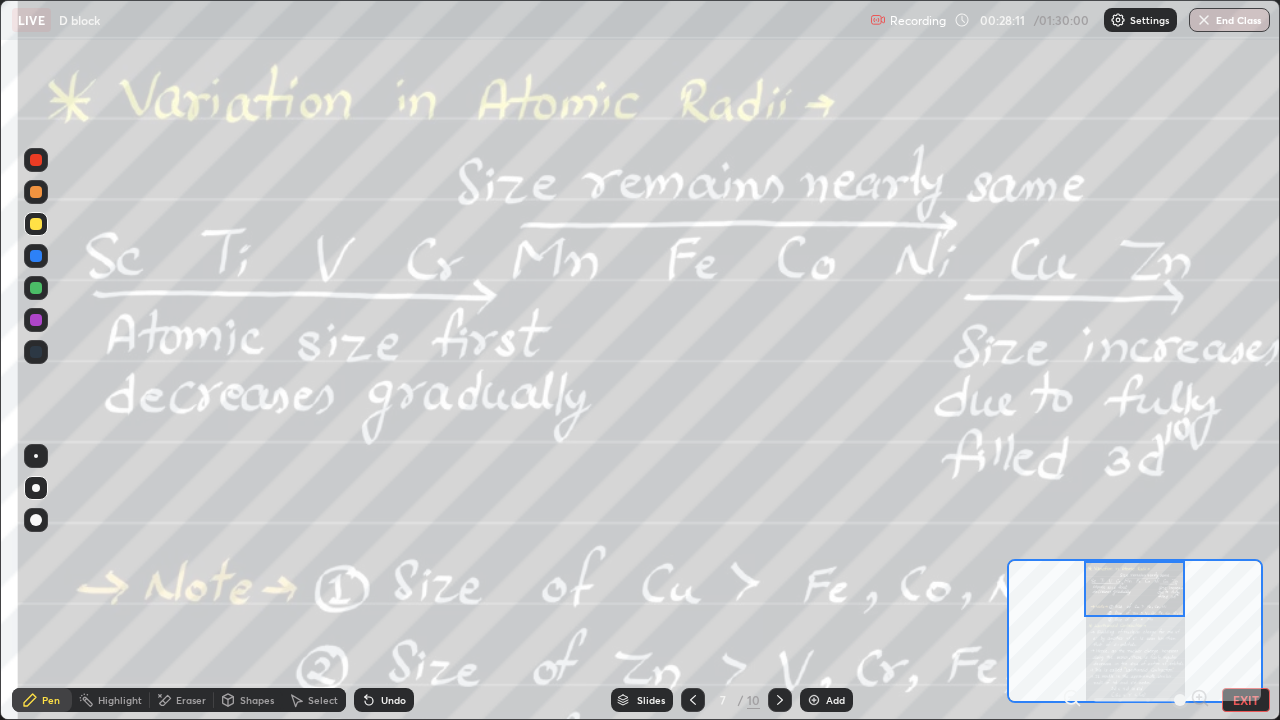 click 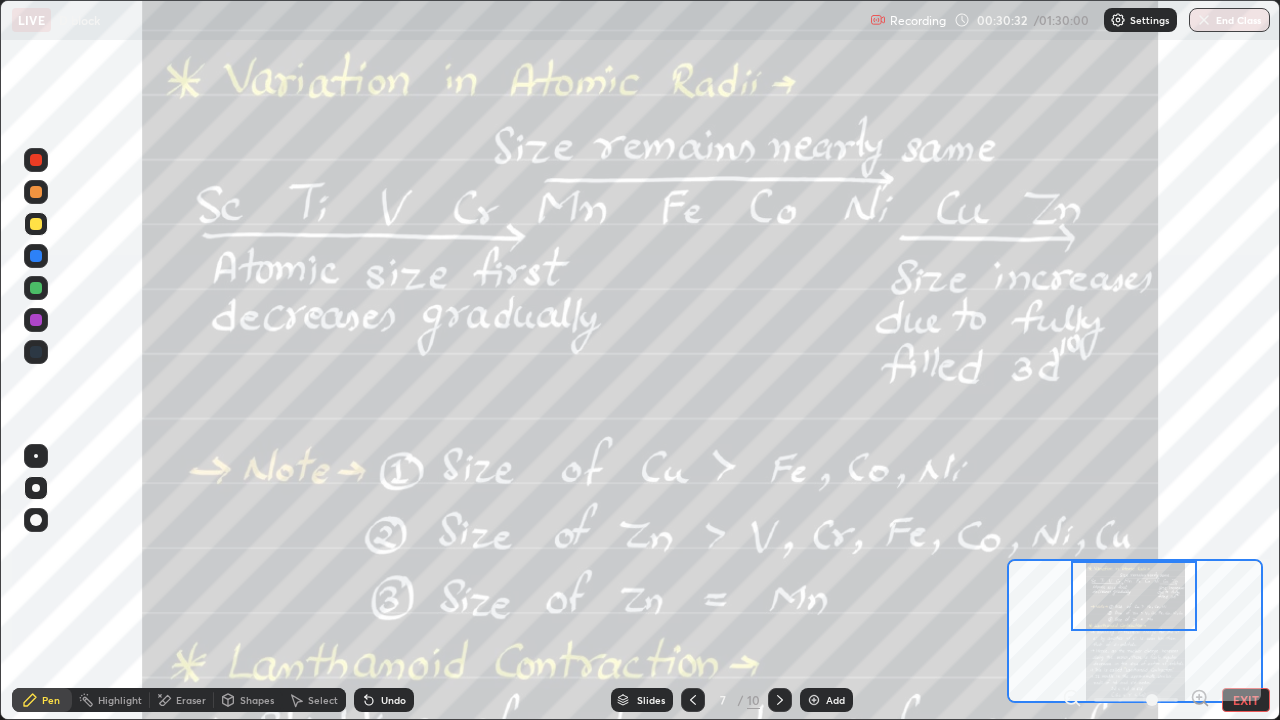 click at bounding box center (36, 160) 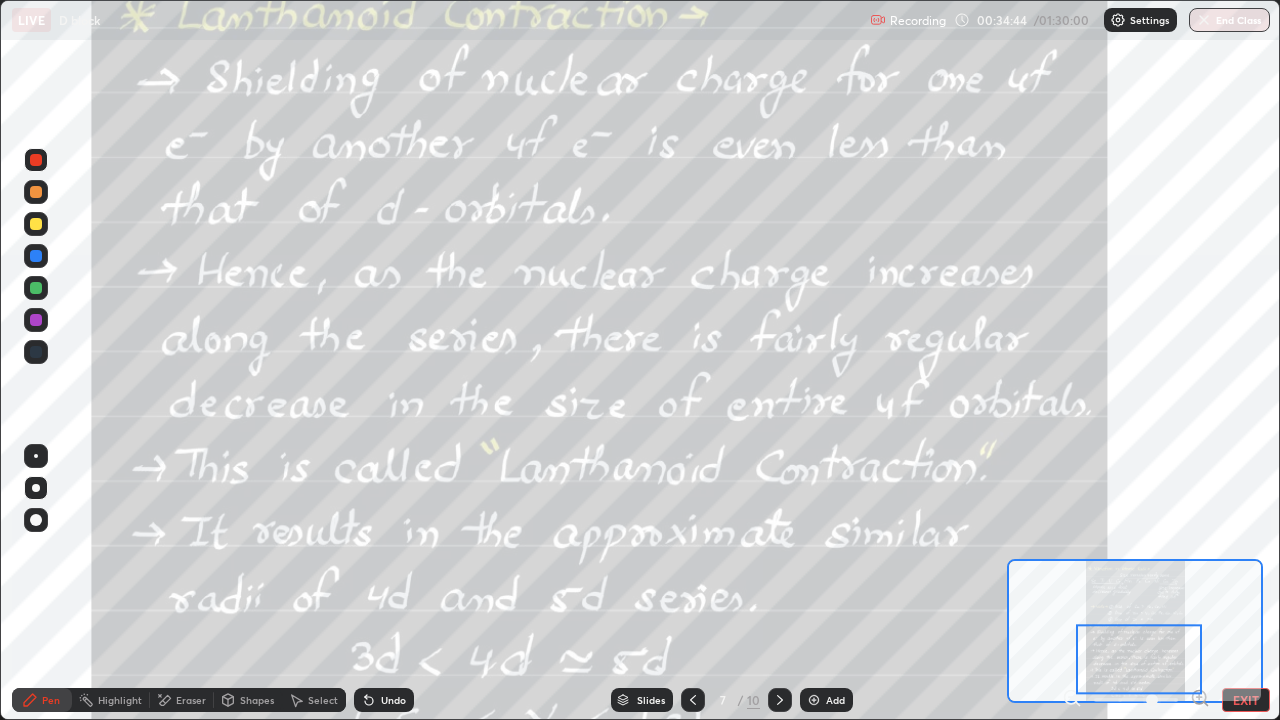 click on "/" at bounding box center [740, 700] 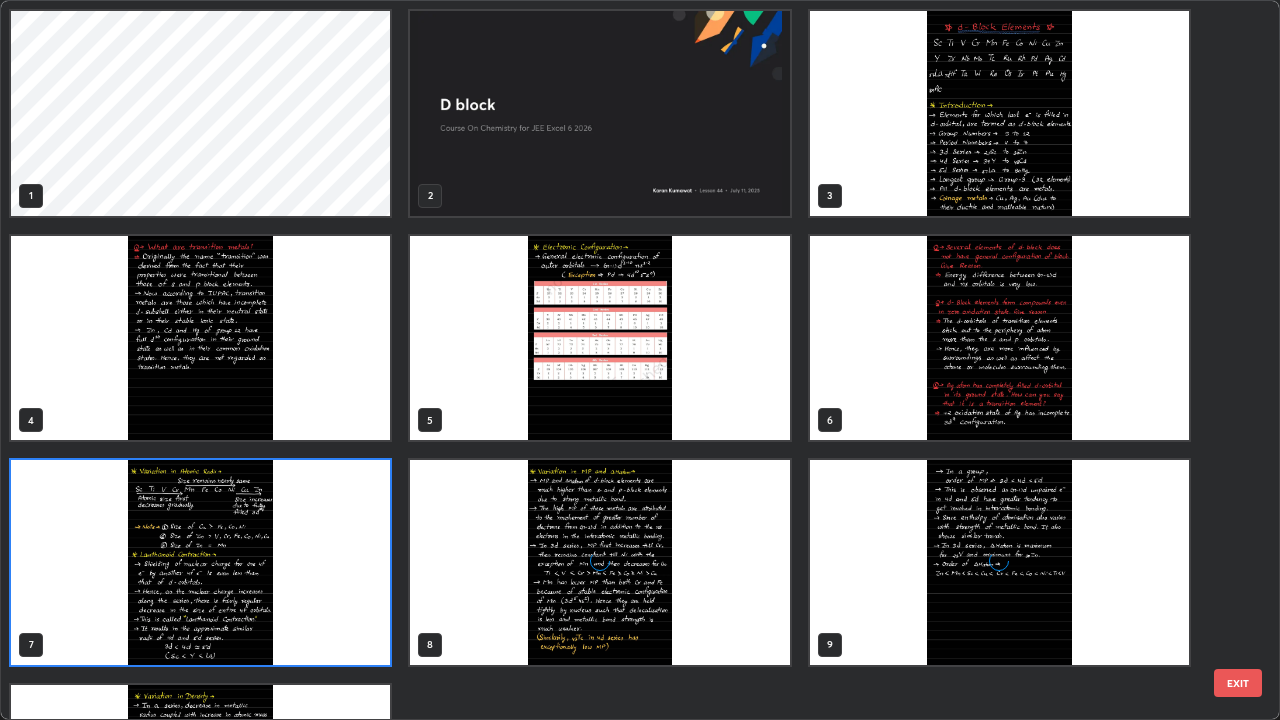 scroll, scrollTop: 7, scrollLeft: 11, axis: both 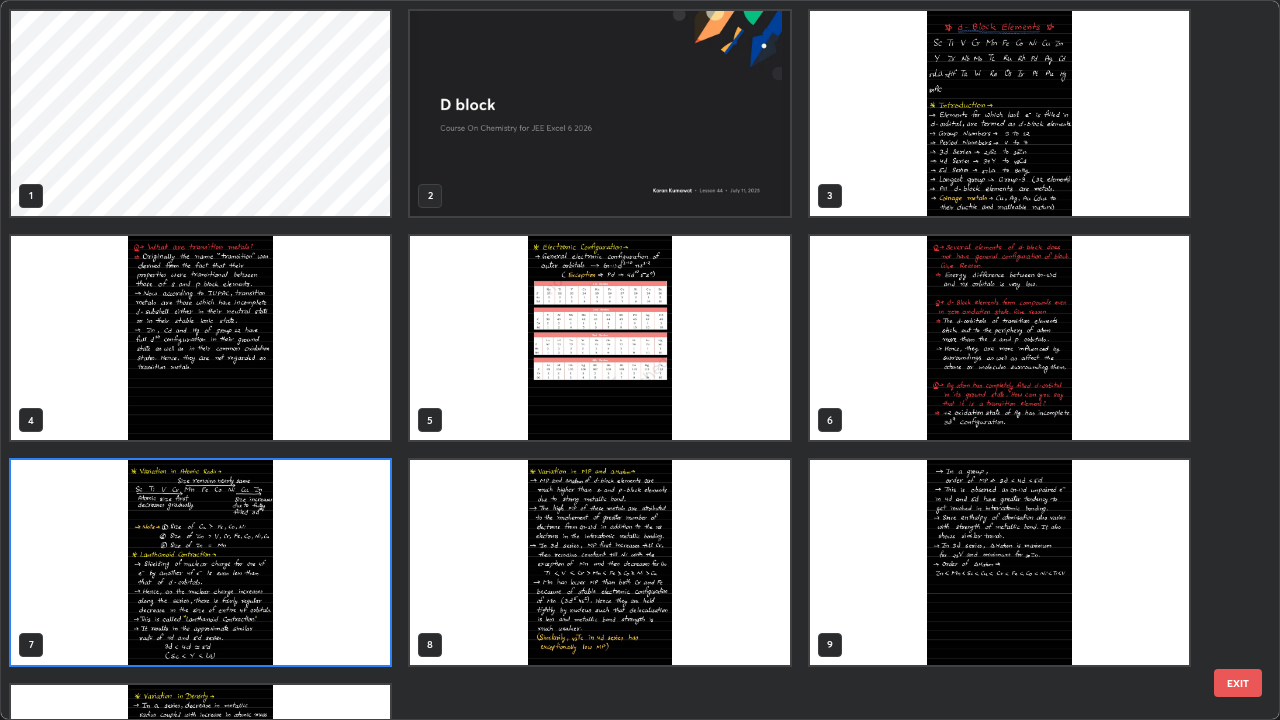 click at bounding box center (999, 113) 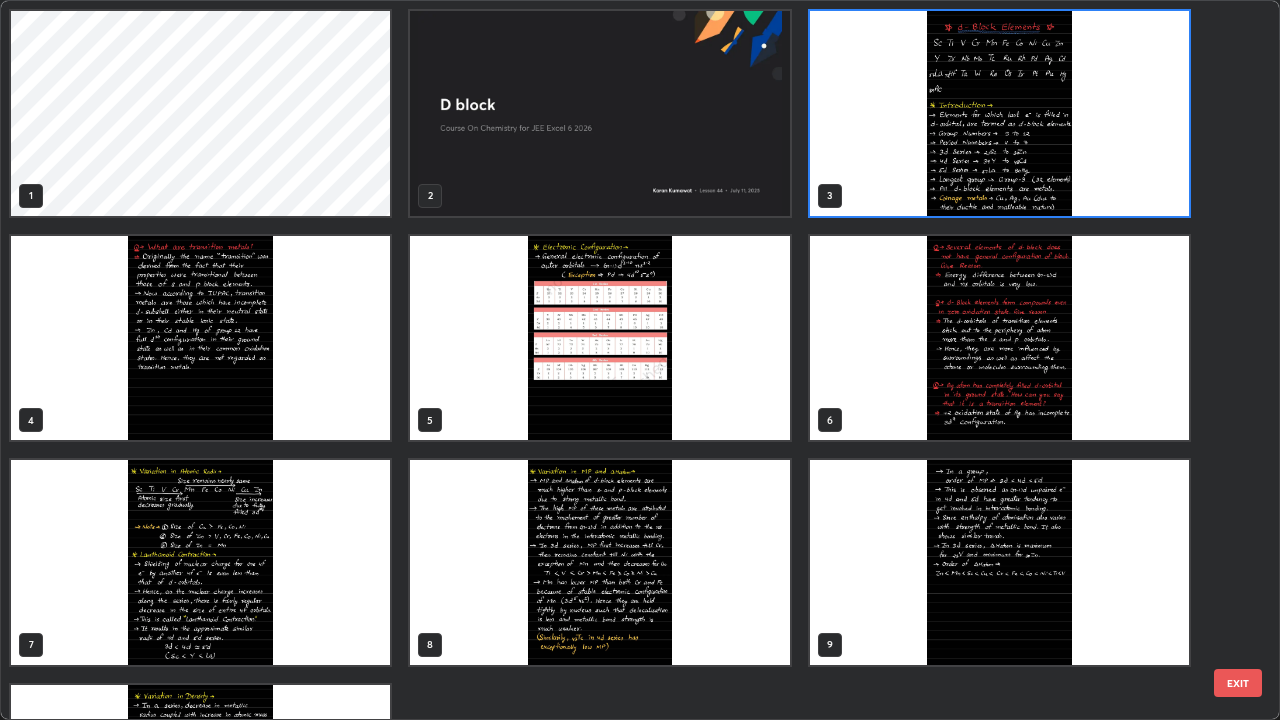 click at bounding box center [999, 113] 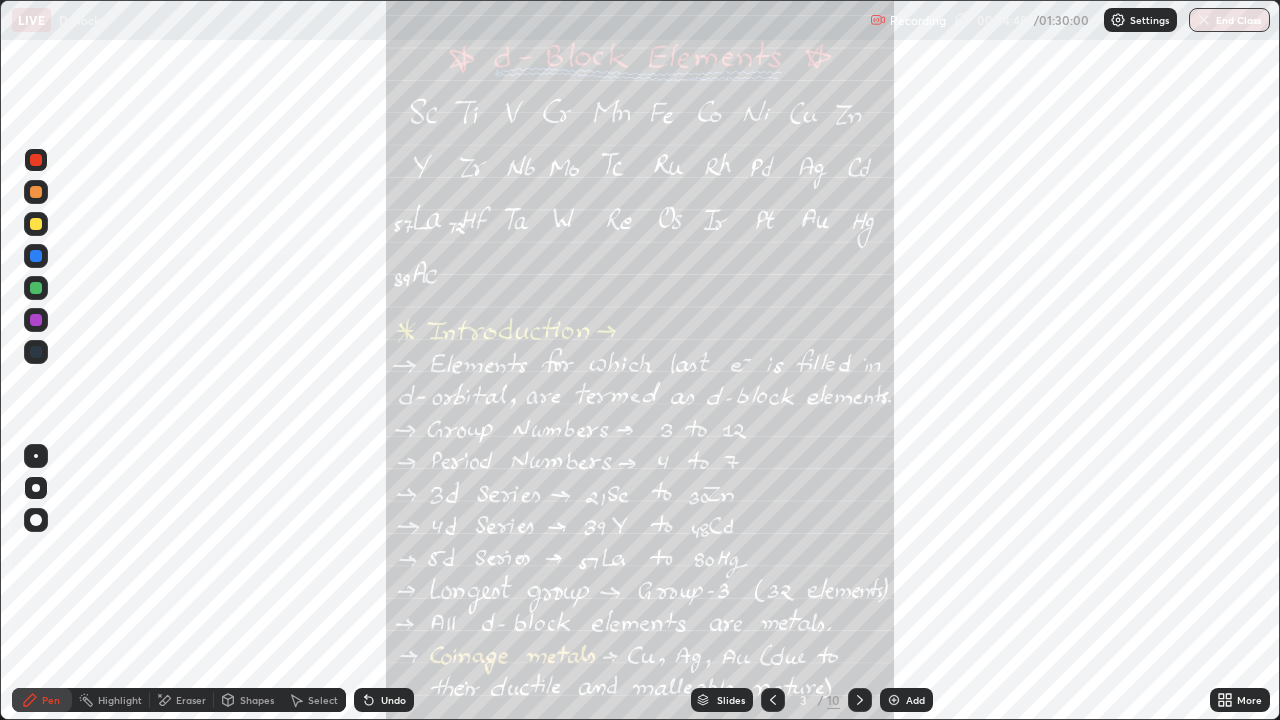 click at bounding box center (36, 192) 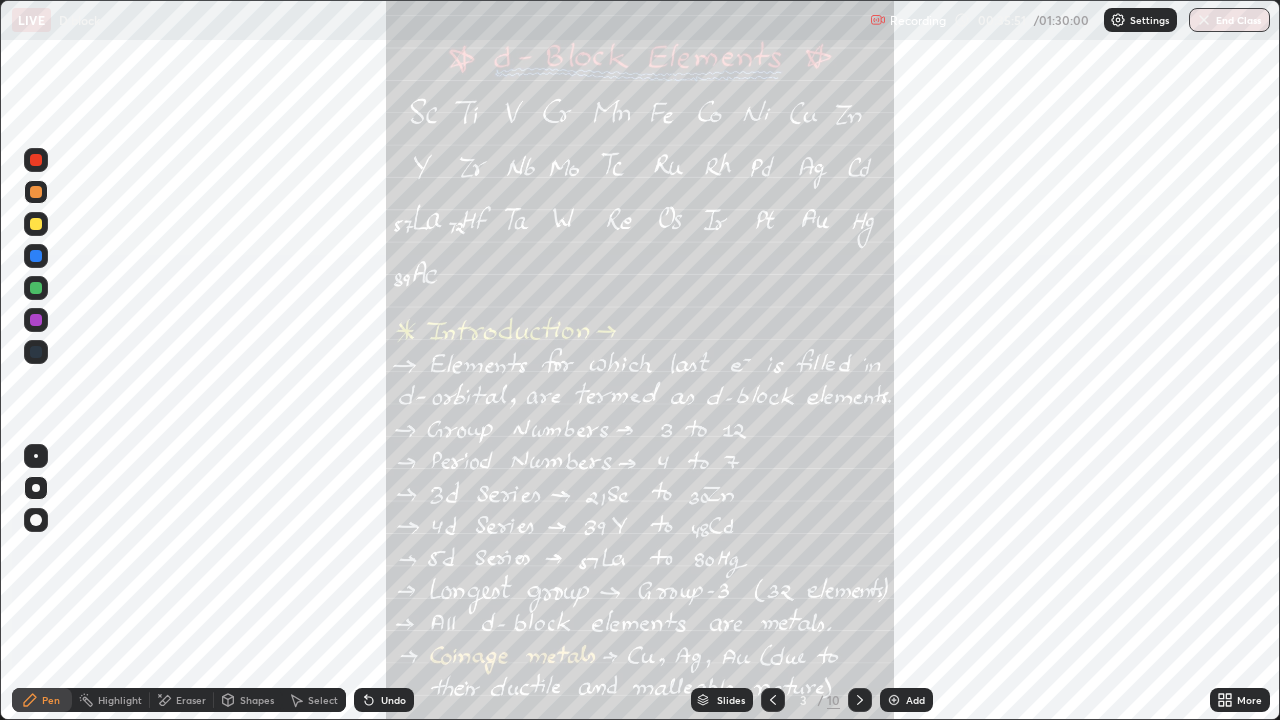 click at bounding box center (36, 160) 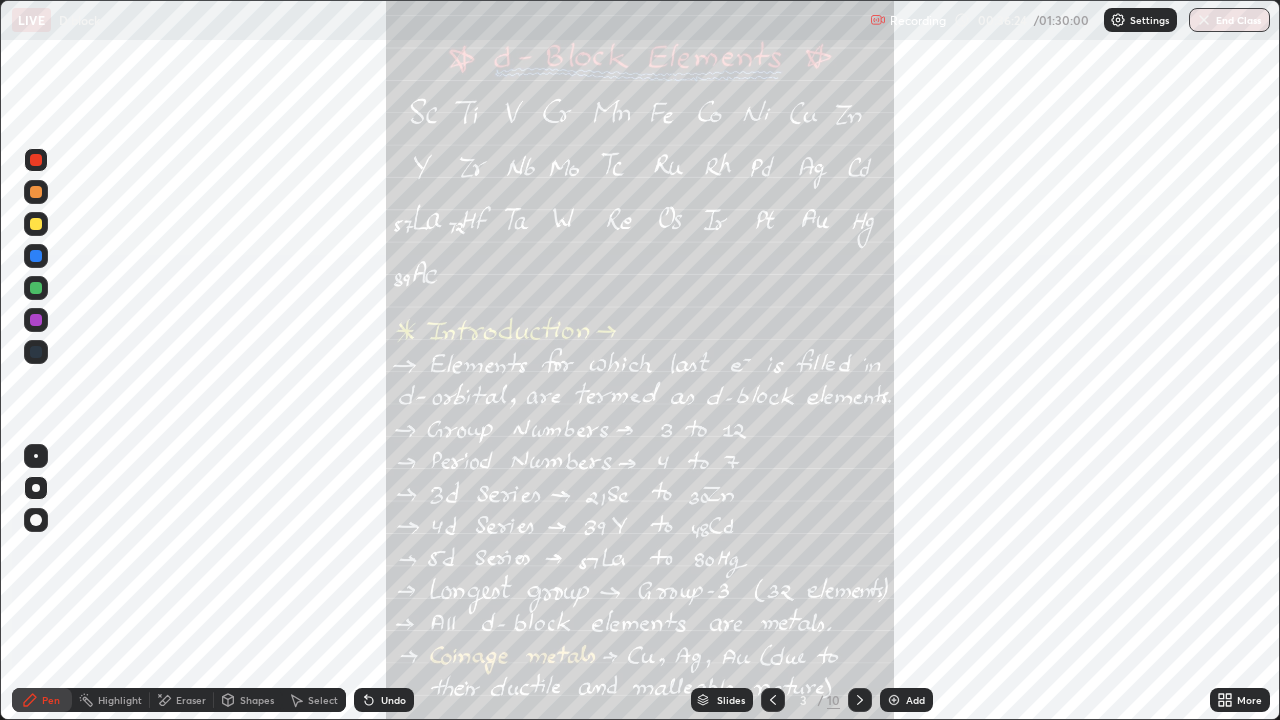 click 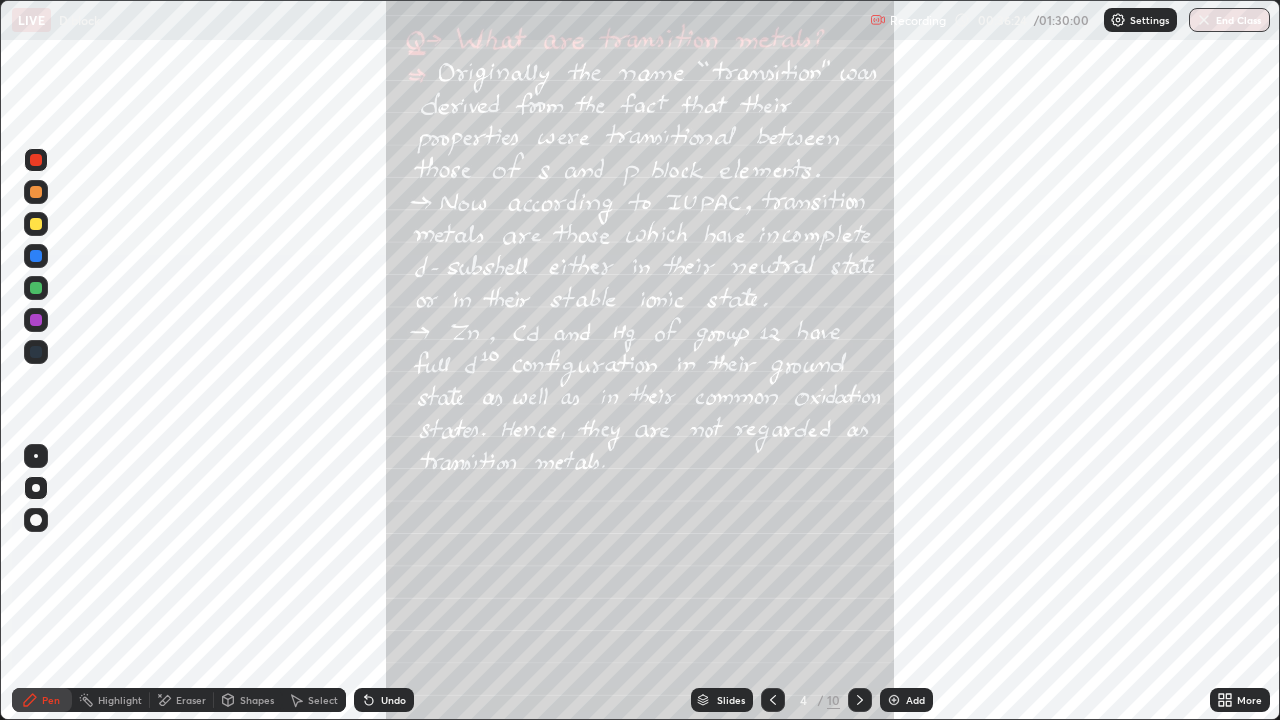 click 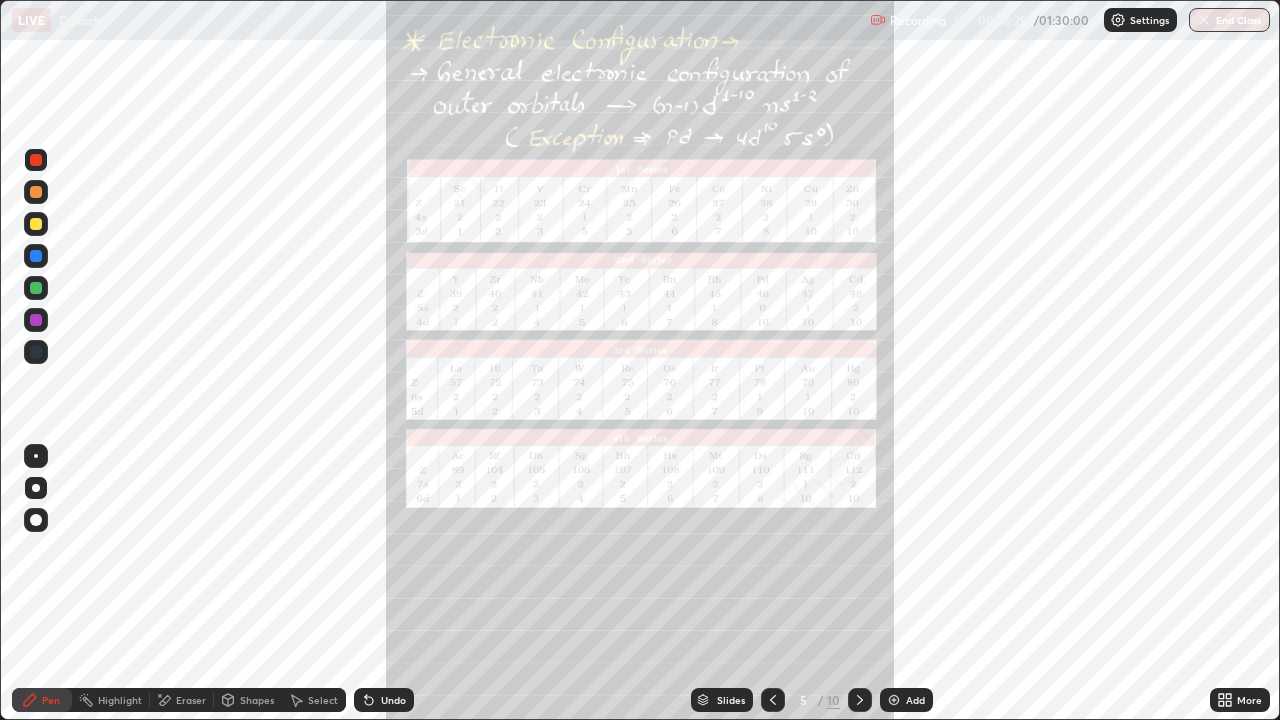 click 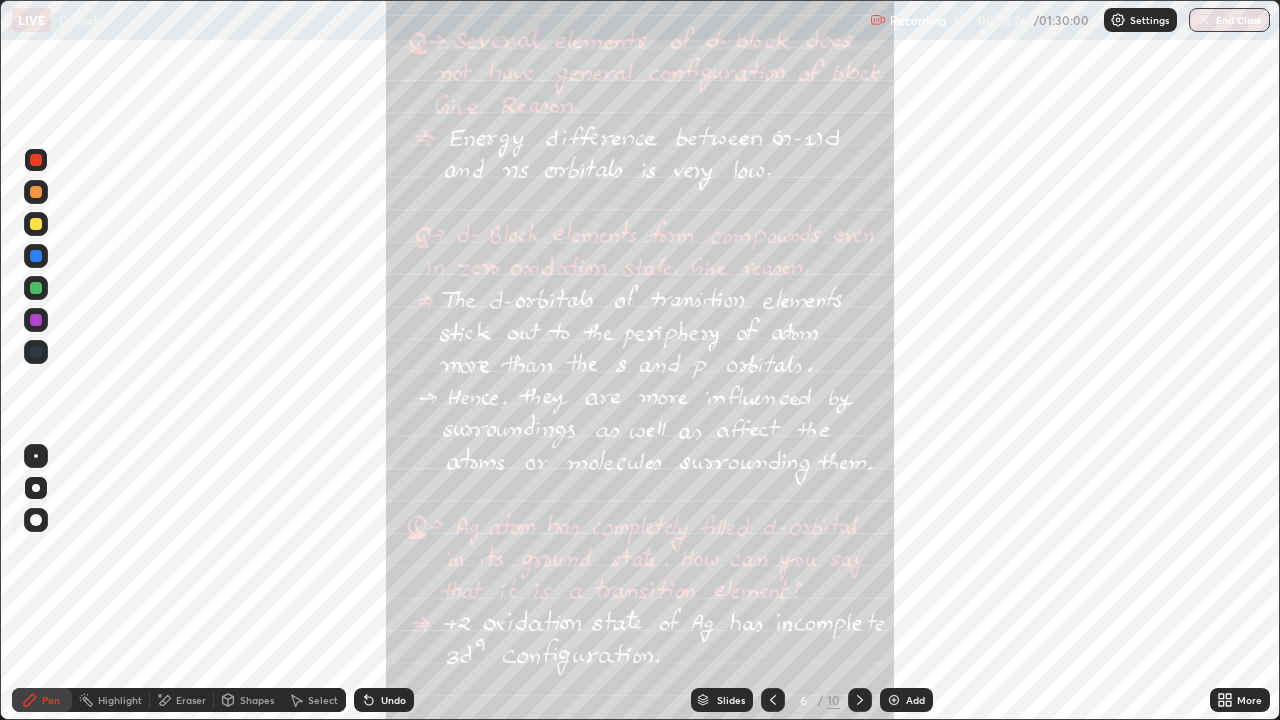click 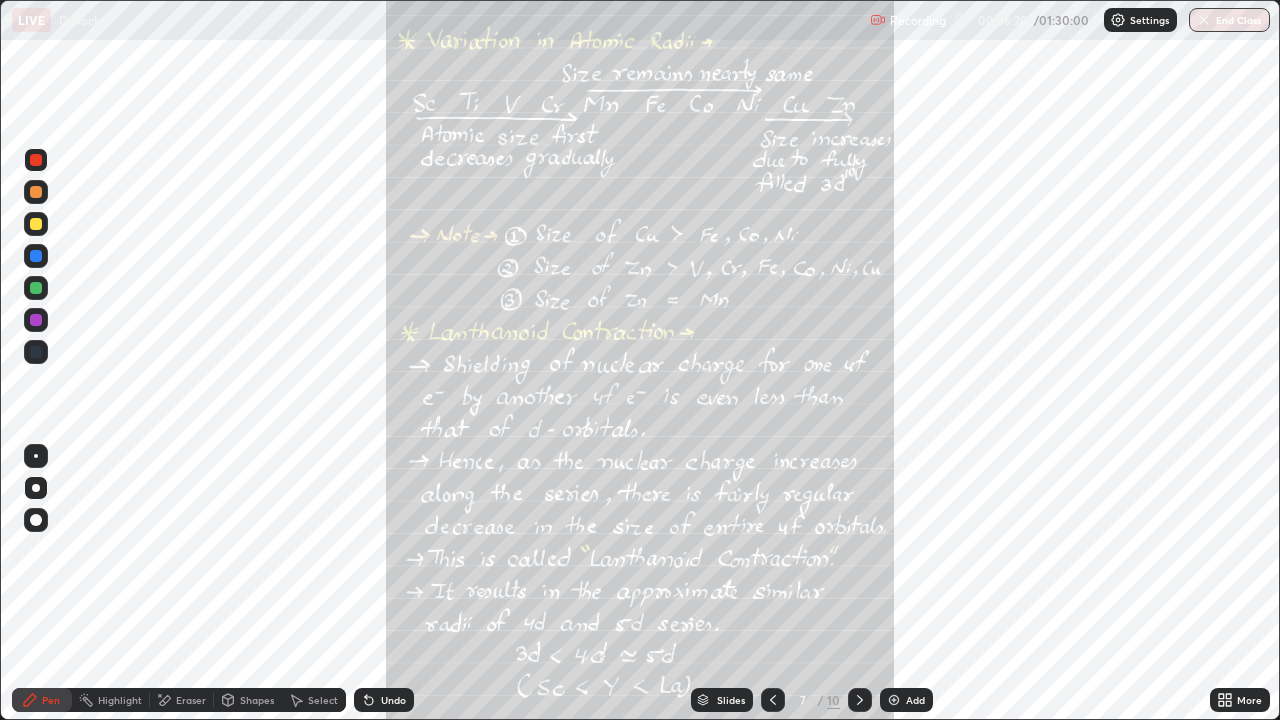 click on "More" at bounding box center [1249, 700] 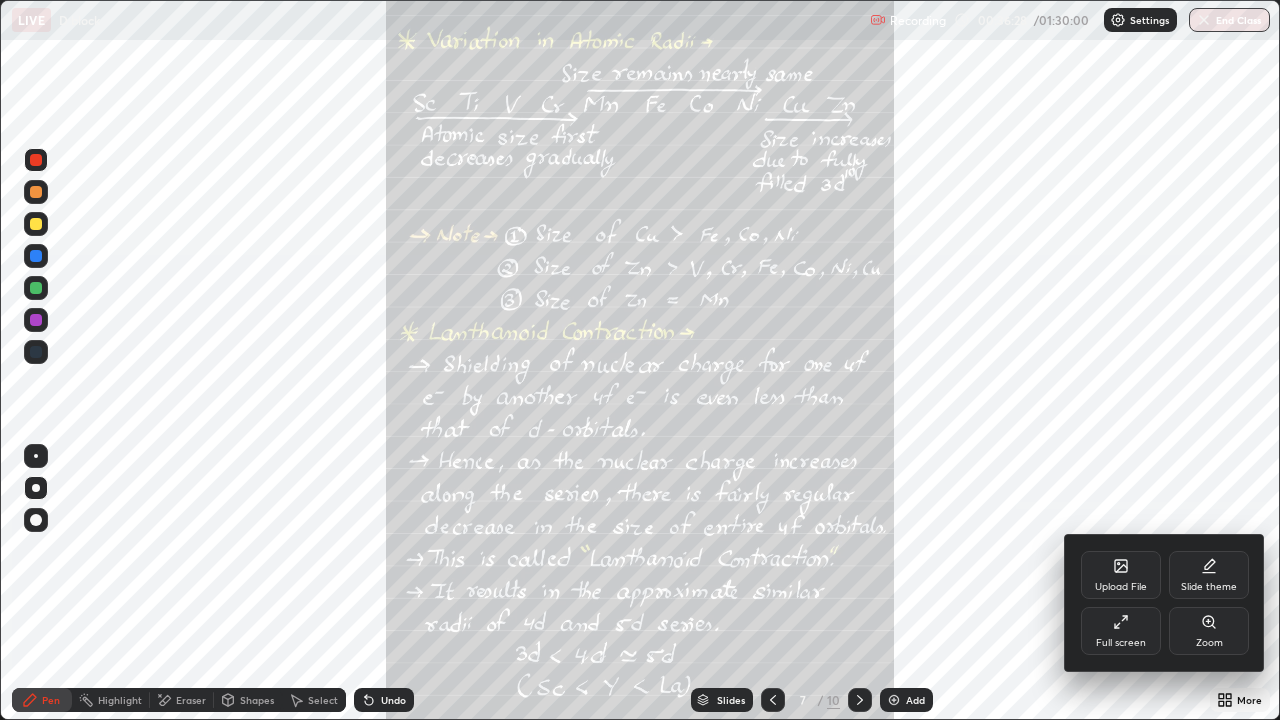 click on "Zoom" at bounding box center [1209, 643] 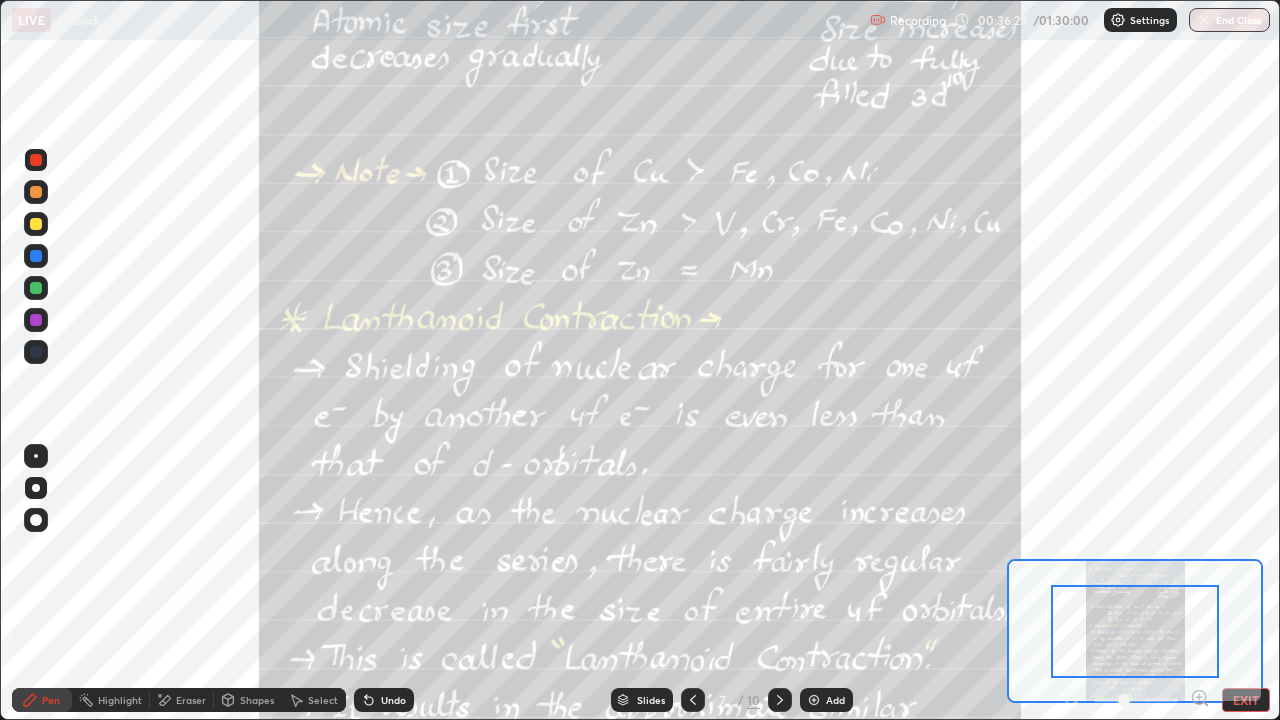 click 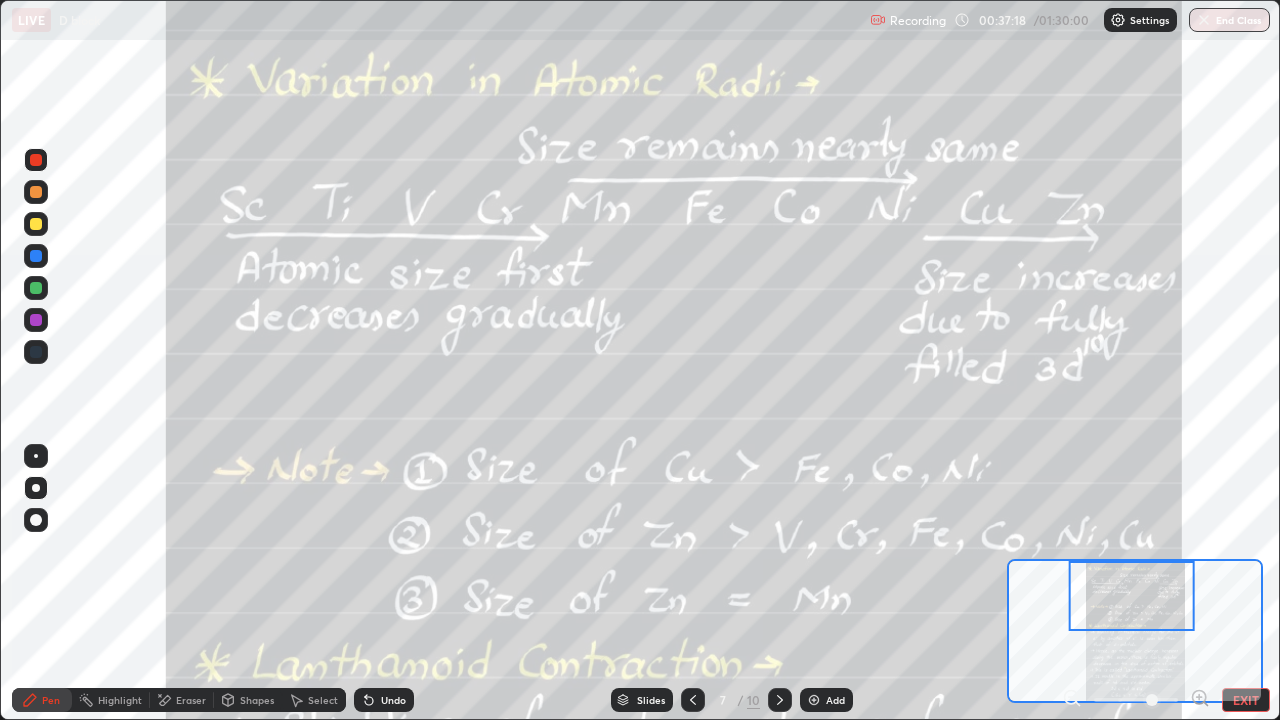 click on "Eraser" at bounding box center [191, 700] 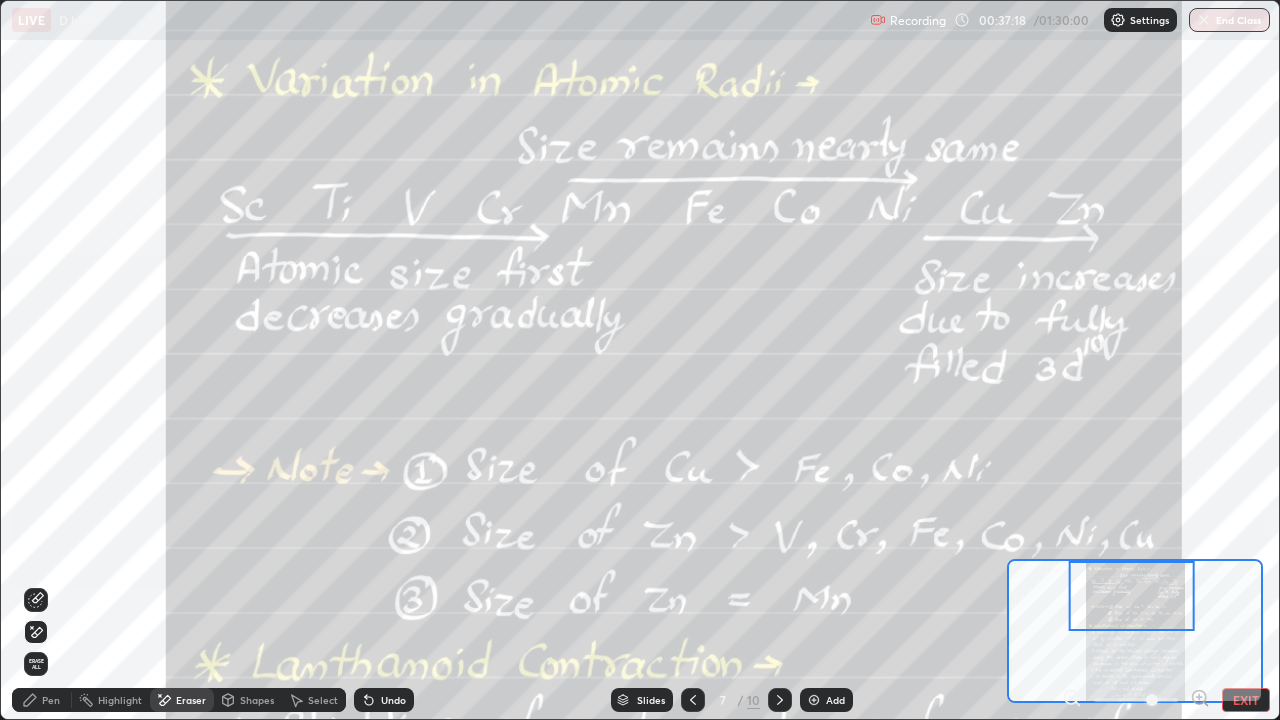 click on "Erase all" at bounding box center (36, 664) 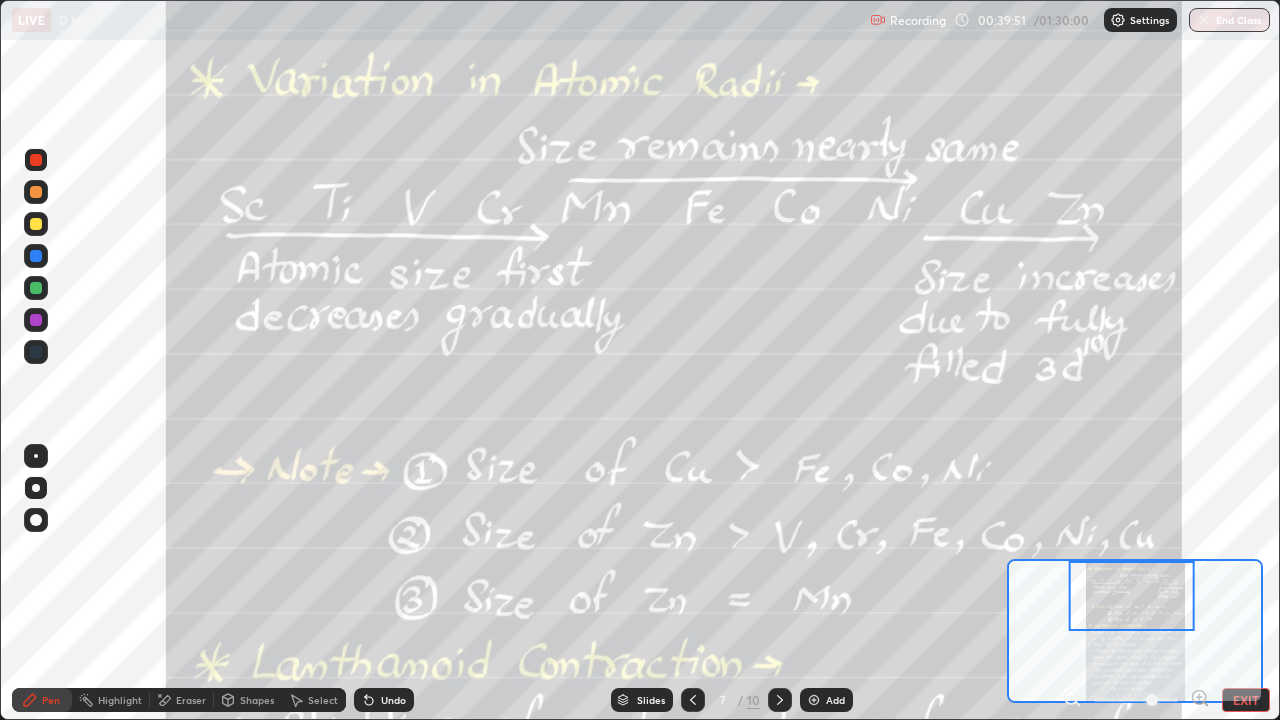 click at bounding box center [36, 520] 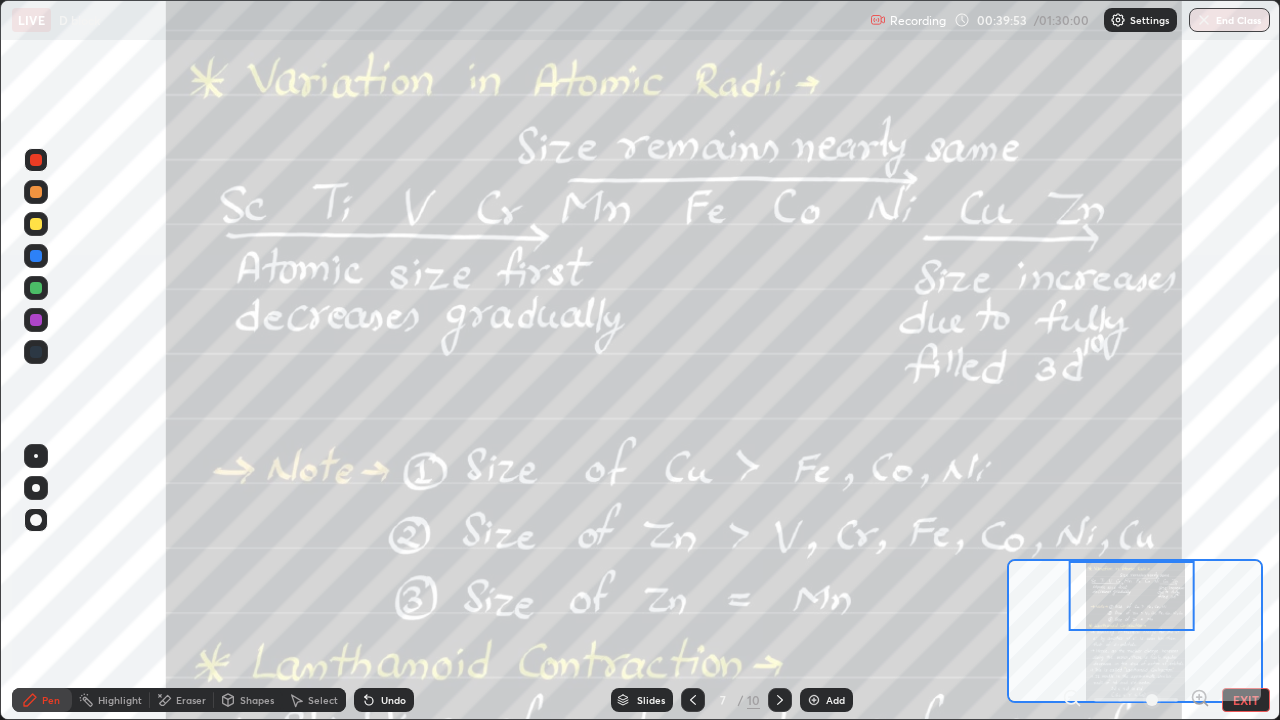 click at bounding box center [36, 224] 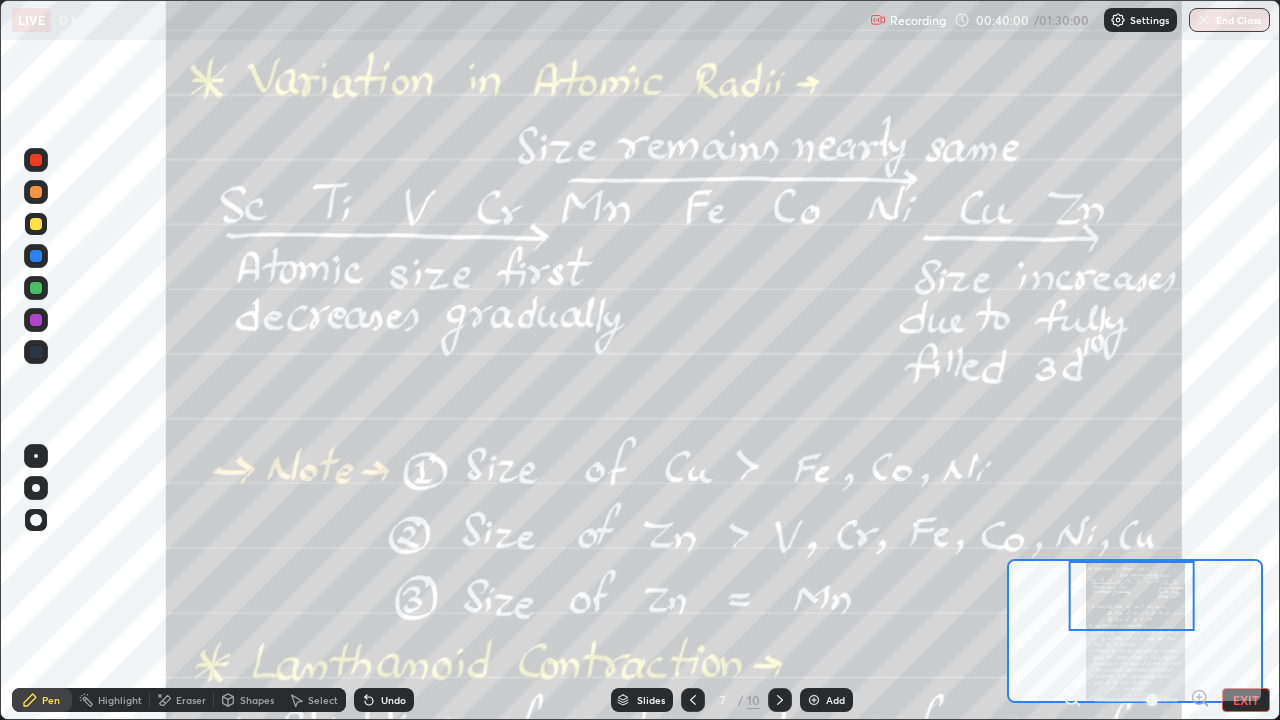 click at bounding box center (36, 224) 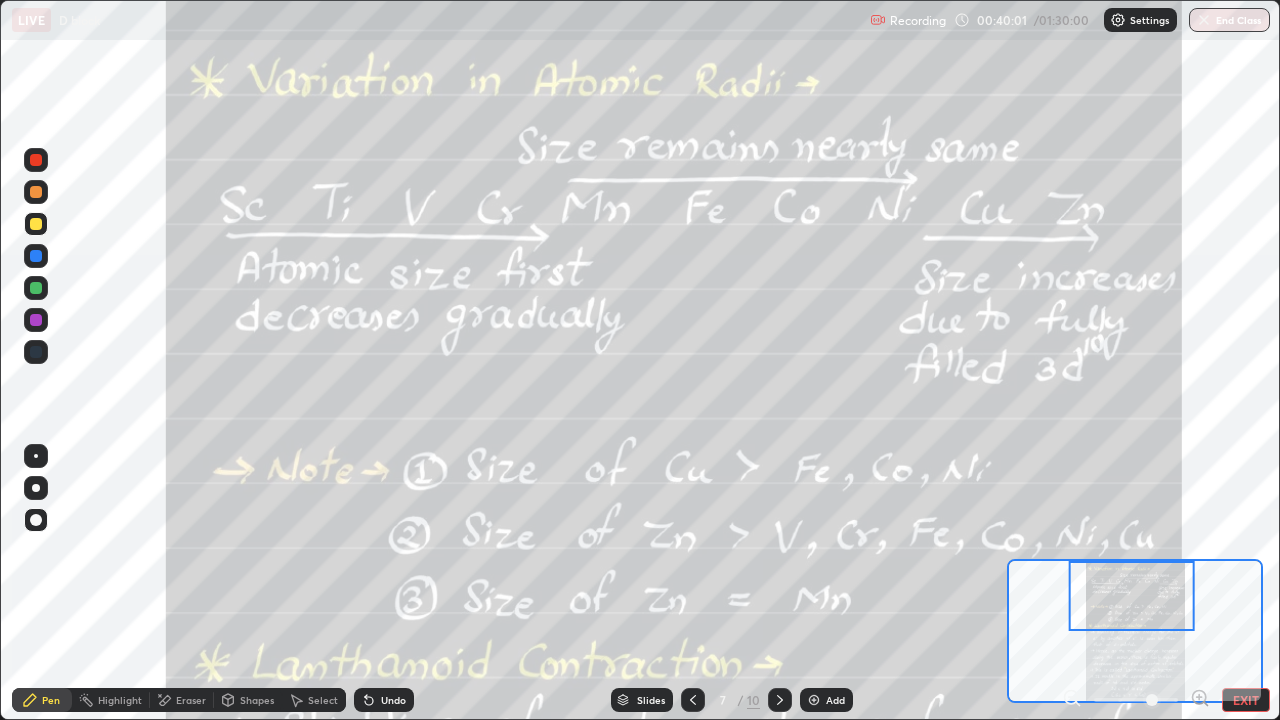 click on "Pen" at bounding box center (42, 700) 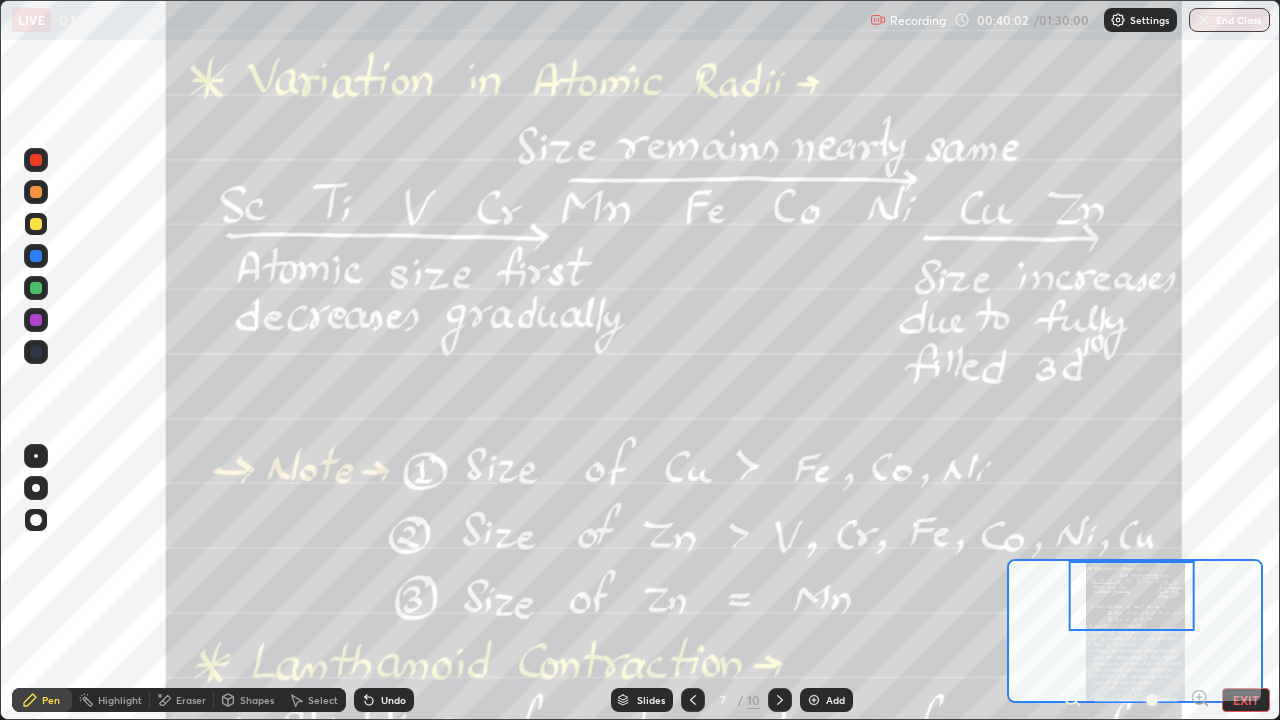 click at bounding box center (36, 488) 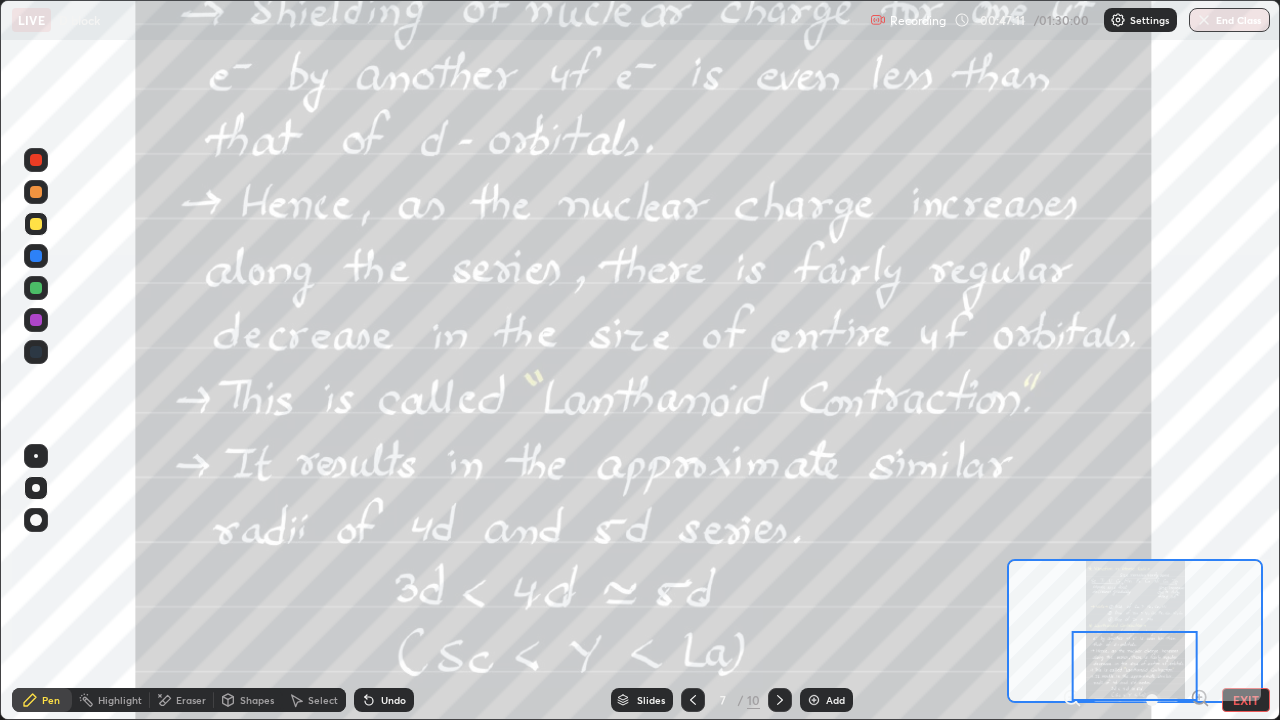 click 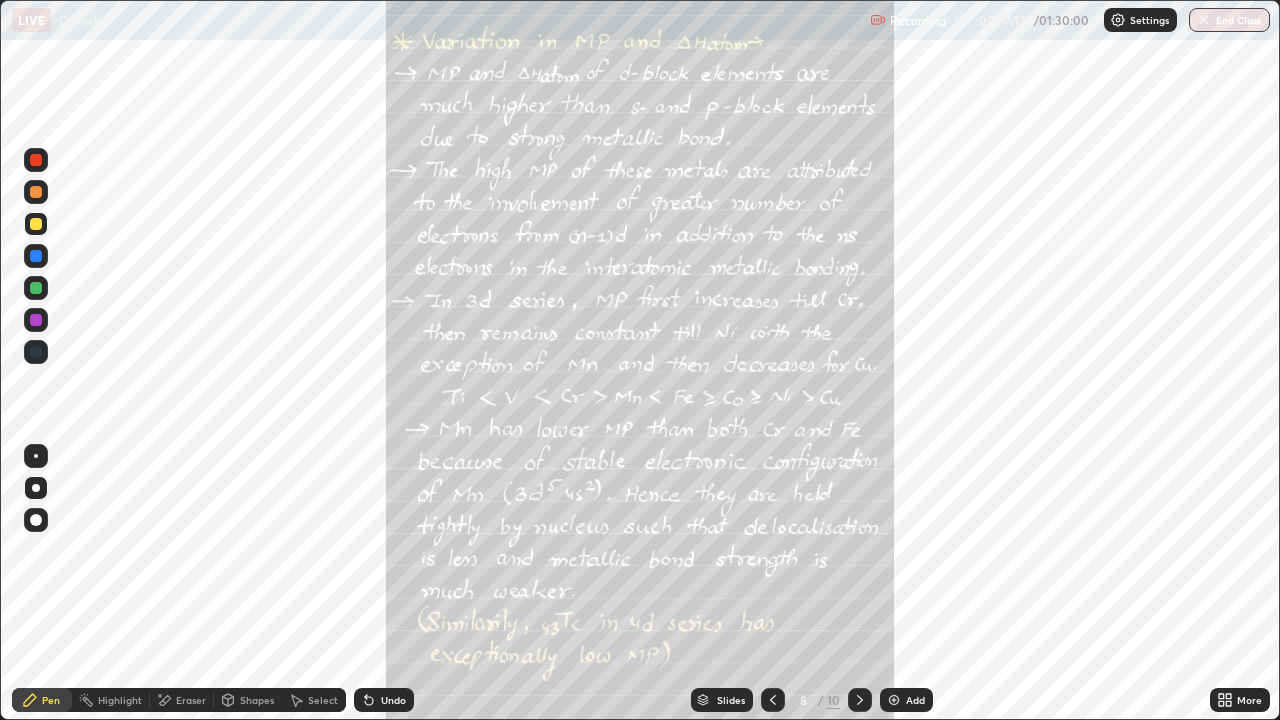 click on "More" at bounding box center [1240, 700] 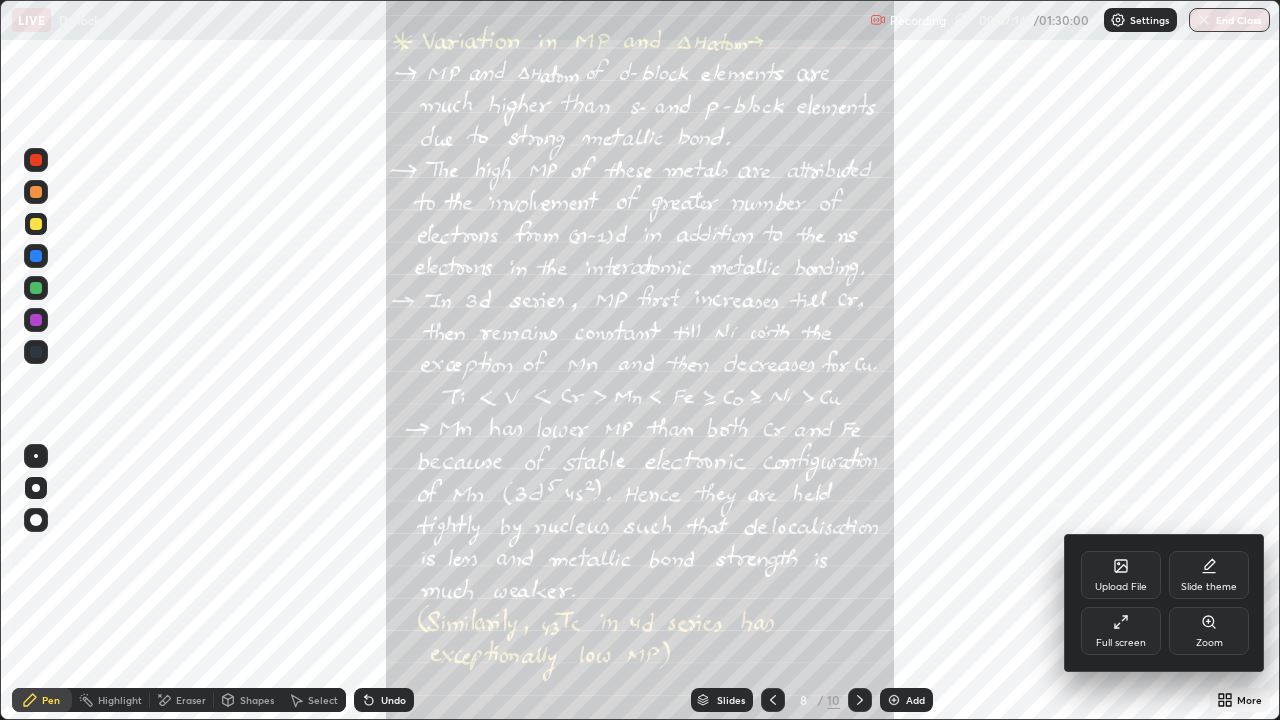 click on "Zoom" at bounding box center [1209, 631] 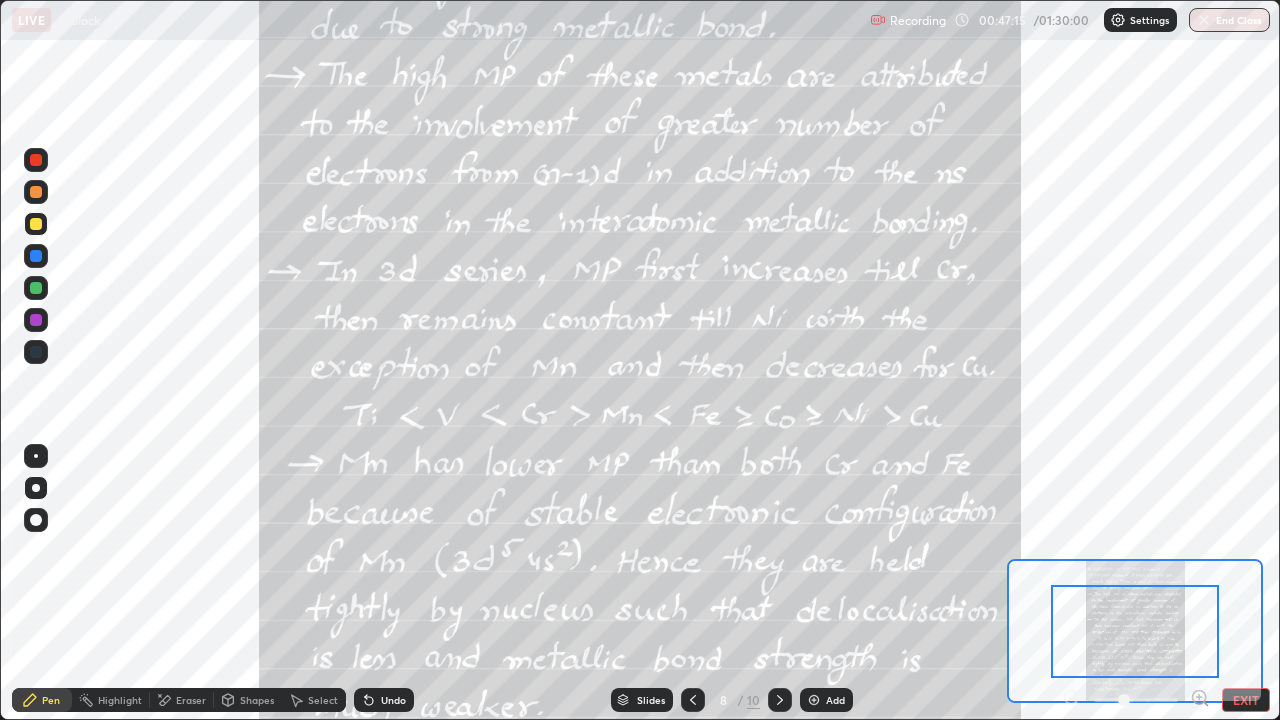 click 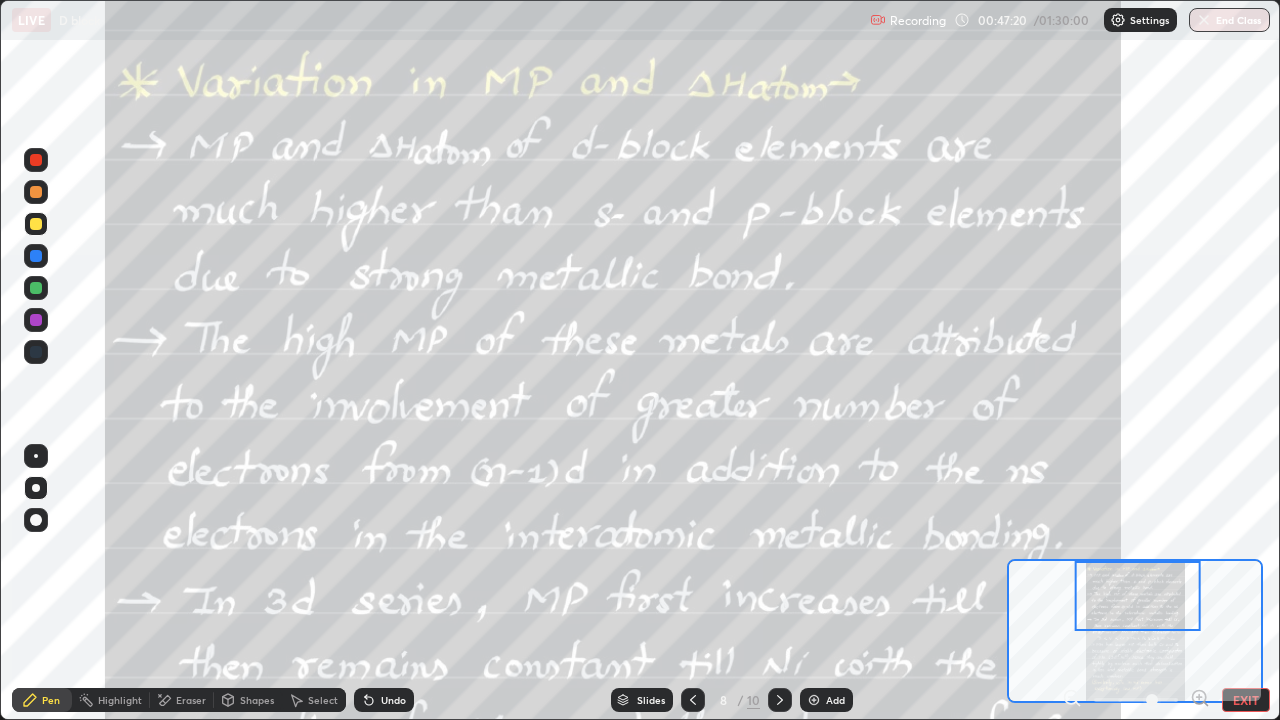 click at bounding box center [36, 192] 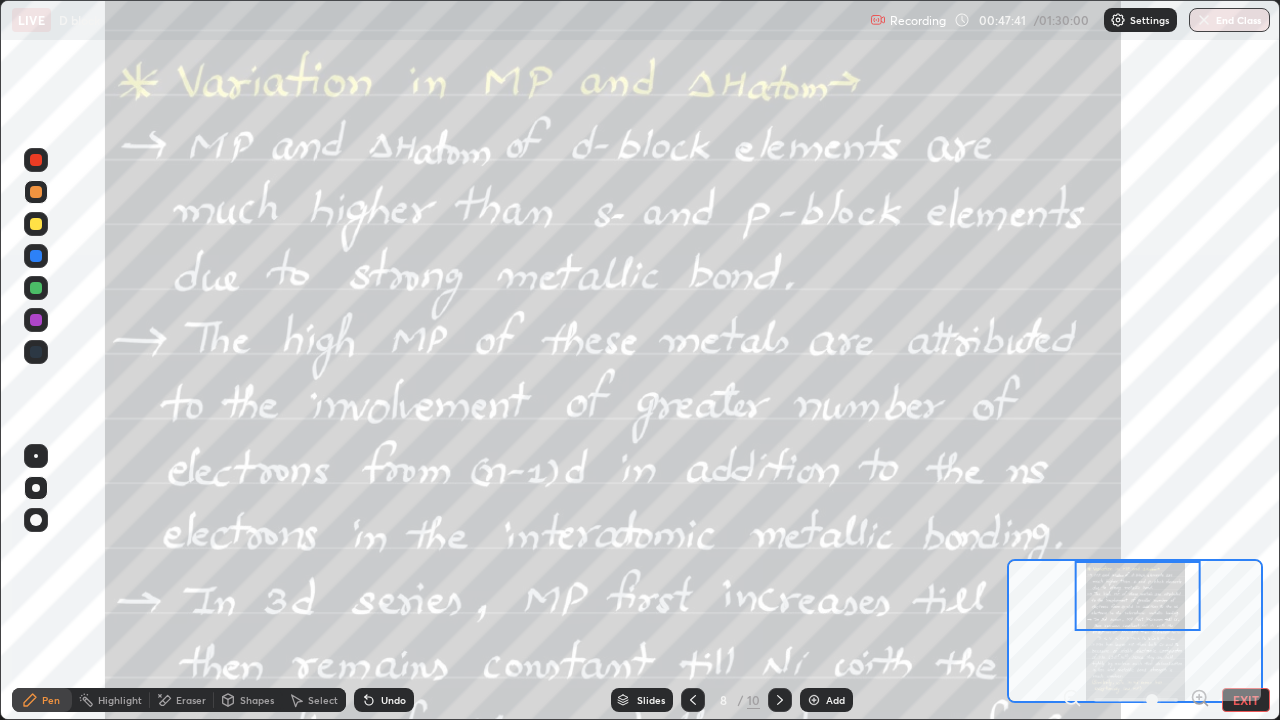 click at bounding box center (36, 224) 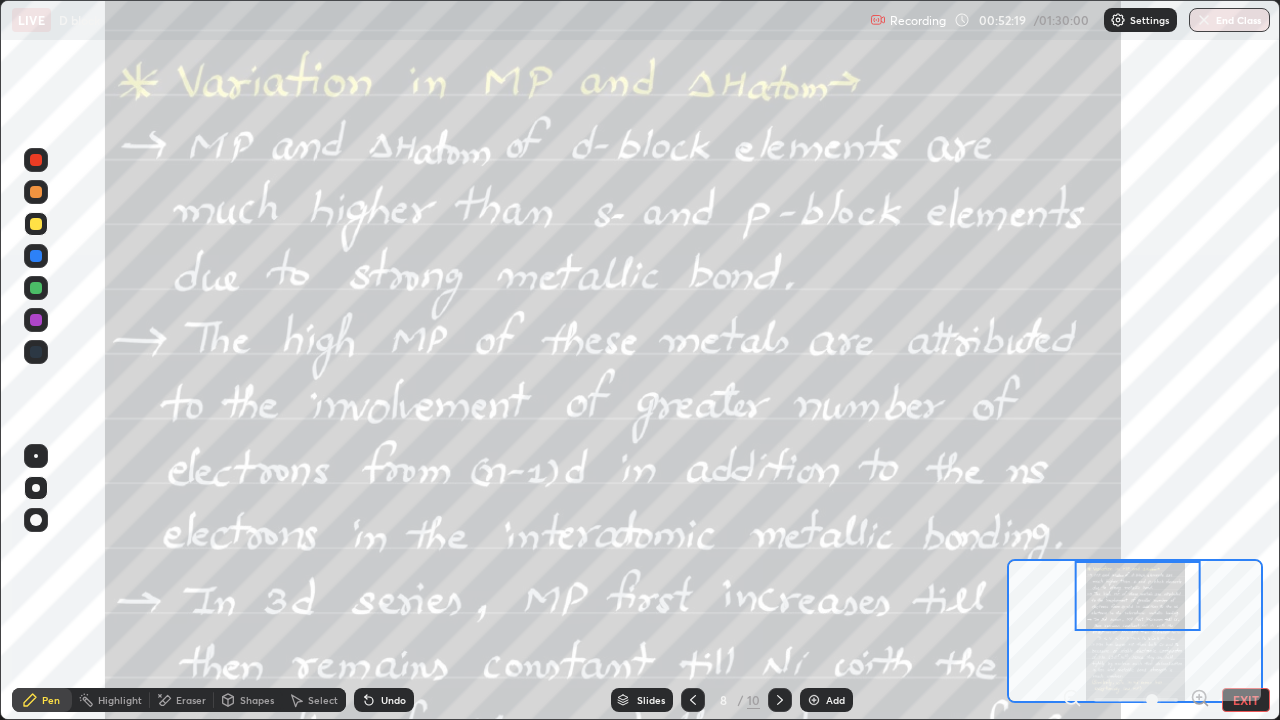click on "/" at bounding box center [740, 700] 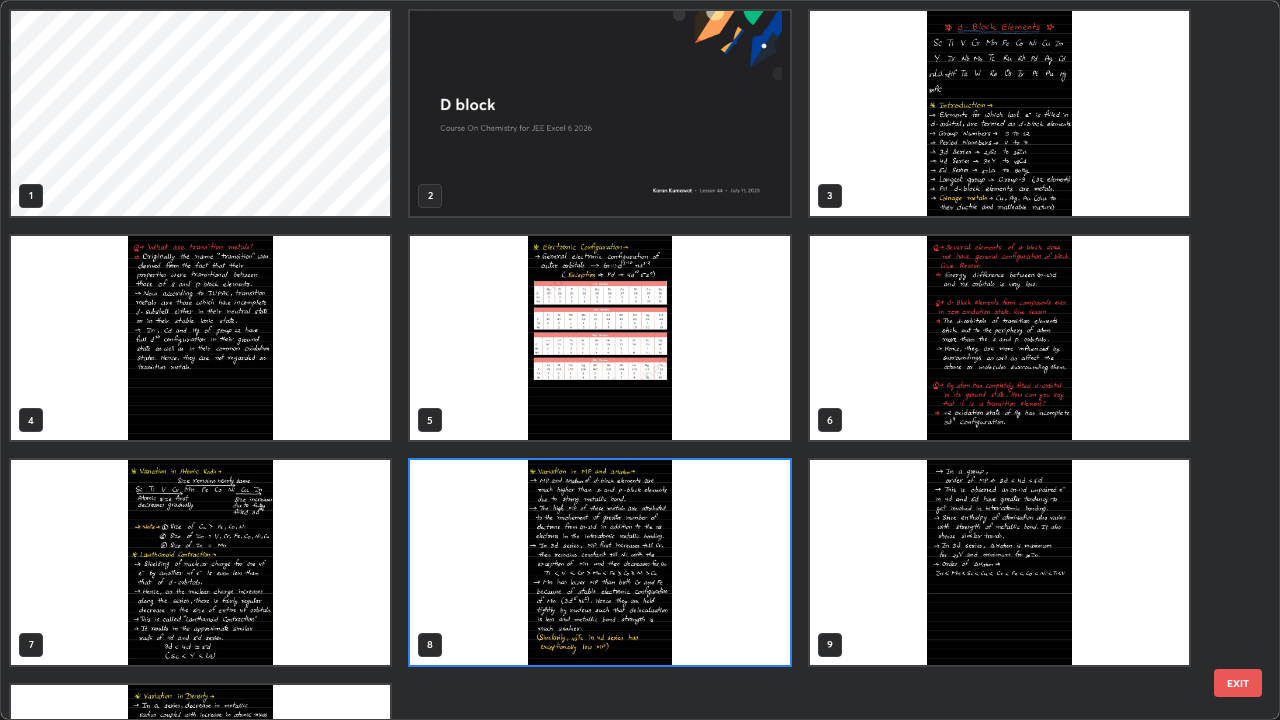 scroll, scrollTop: 7, scrollLeft: 11, axis: both 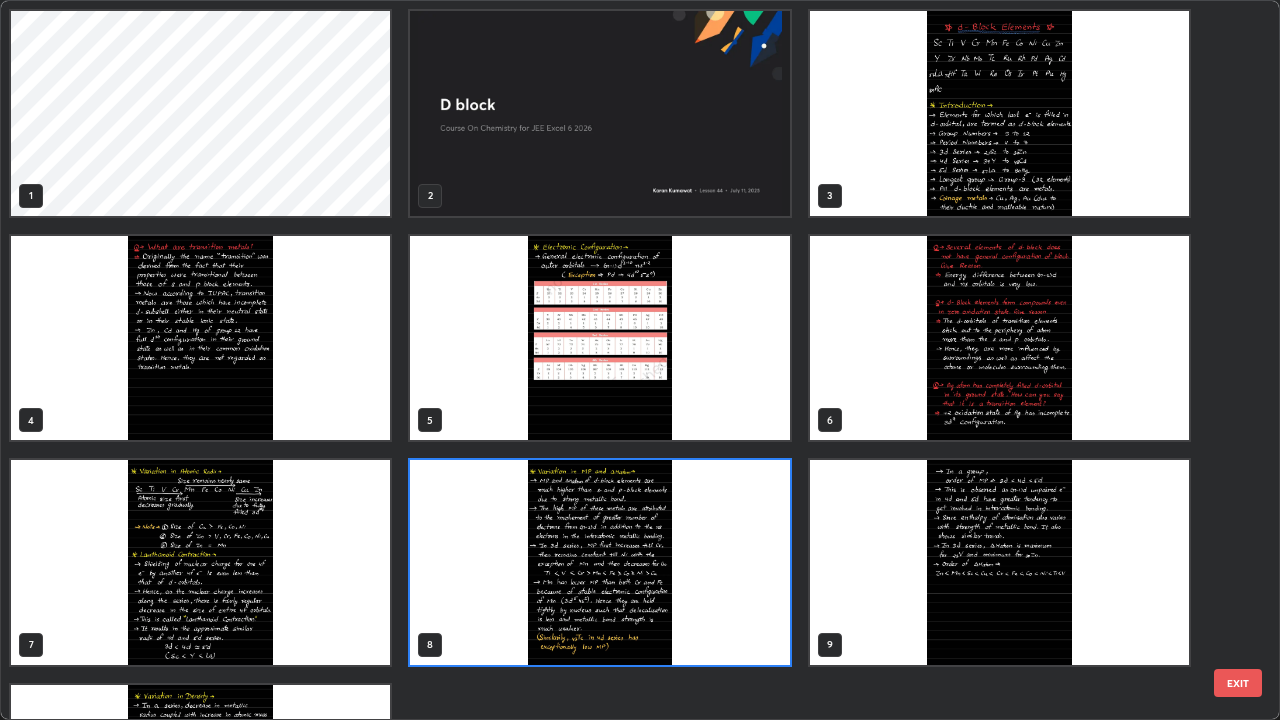 click at bounding box center (599, 338) 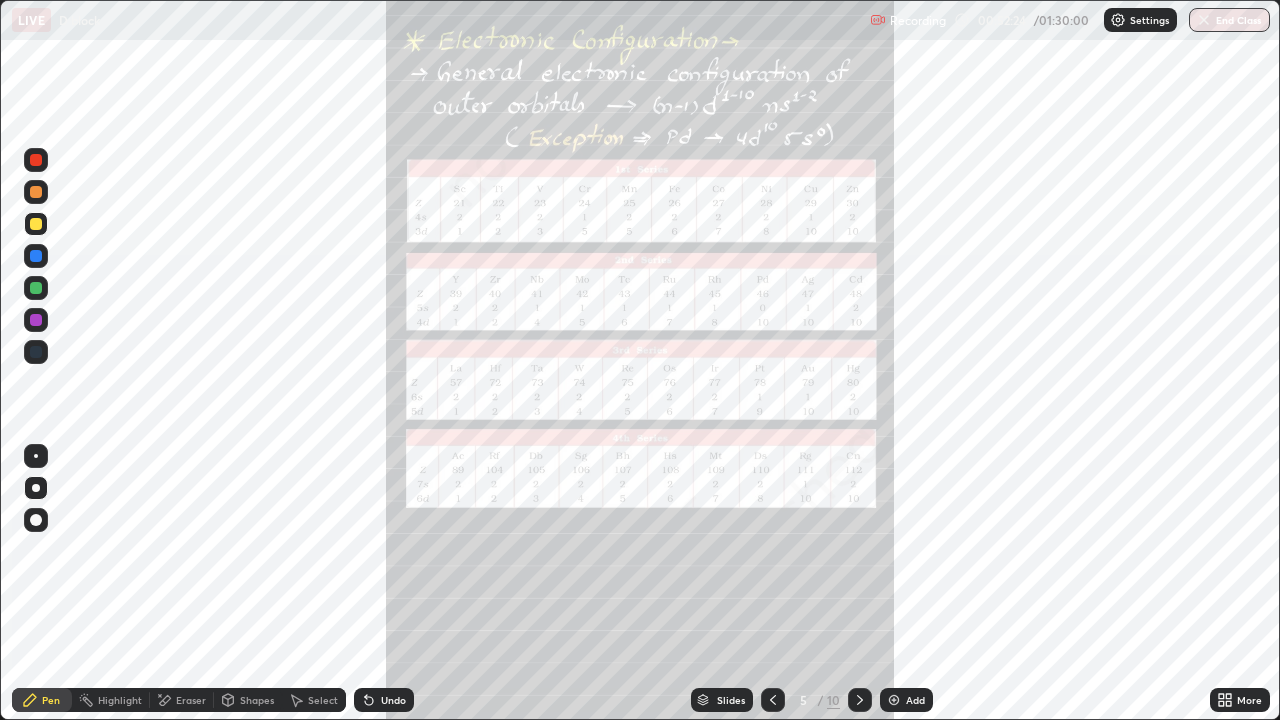 click on "More" at bounding box center (1249, 700) 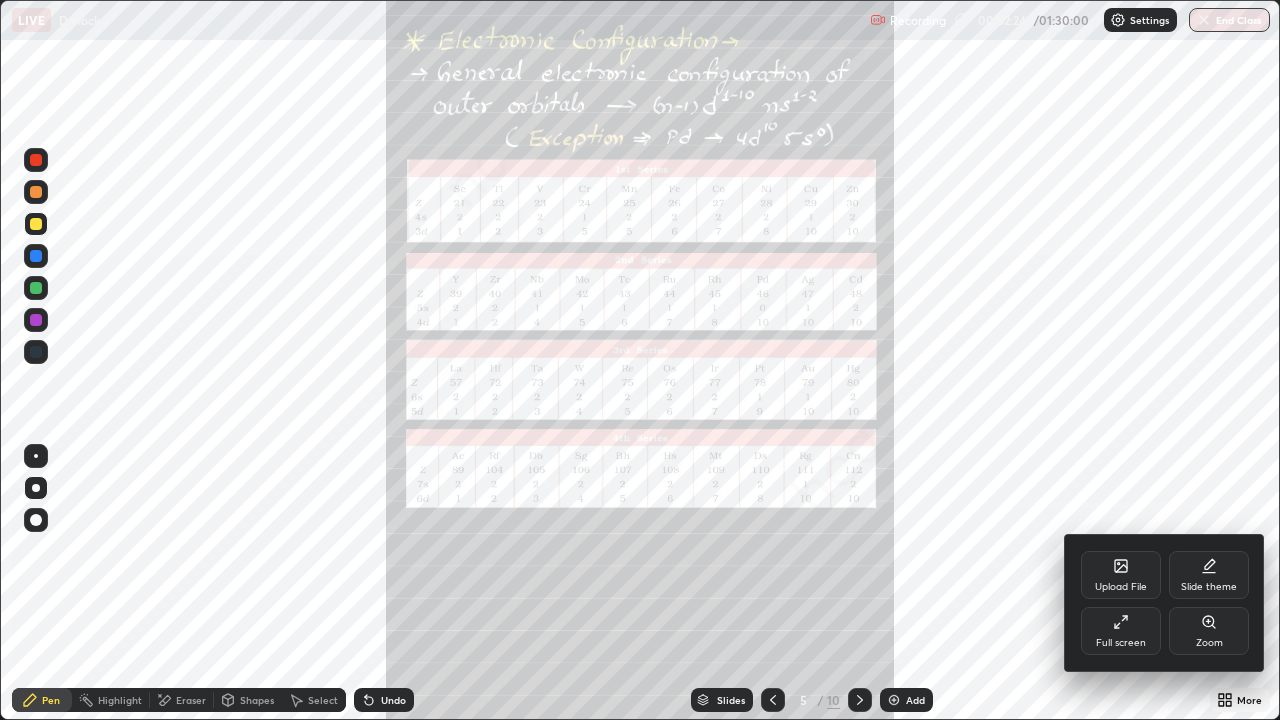 click on "Zoom" at bounding box center (1209, 643) 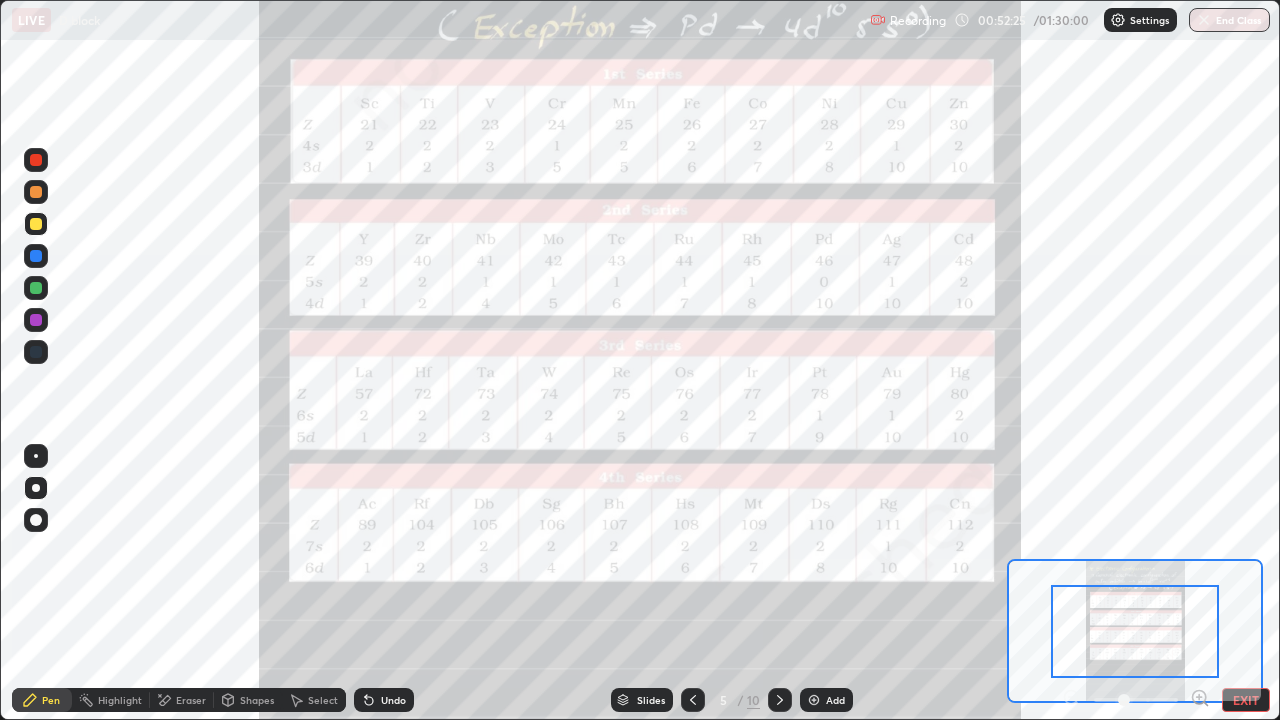 click 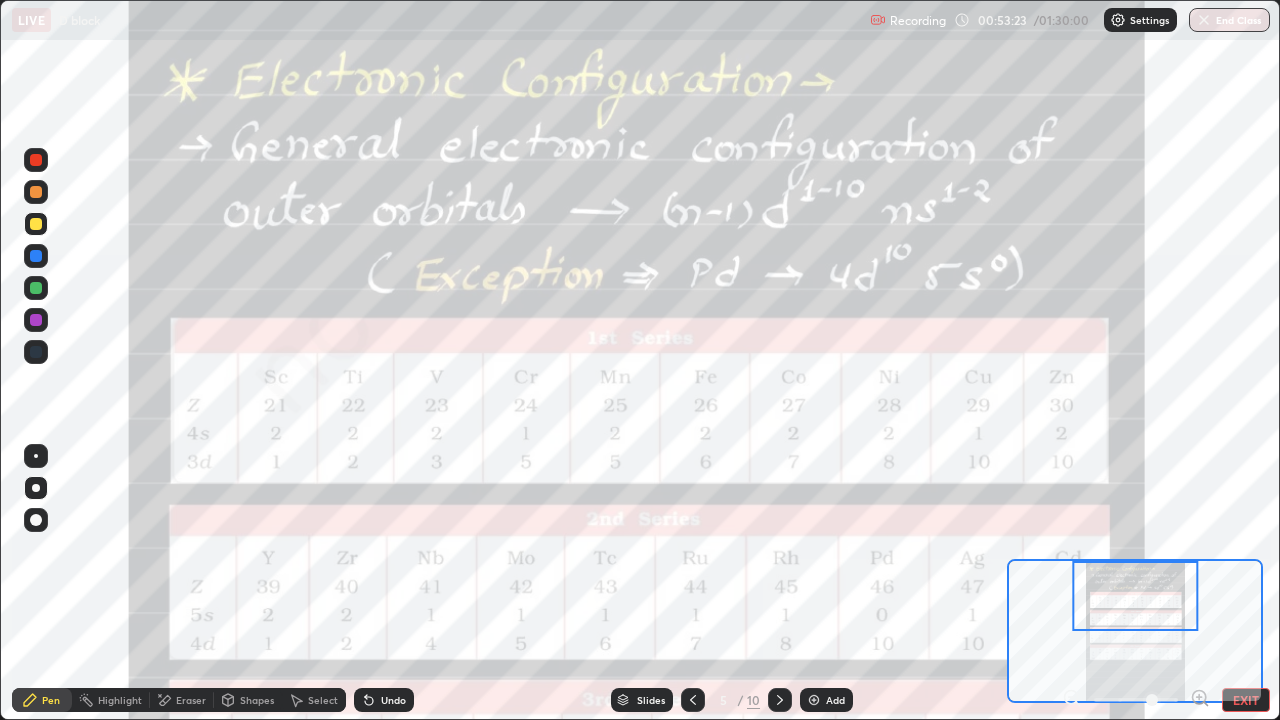 click at bounding box center (36, 160) 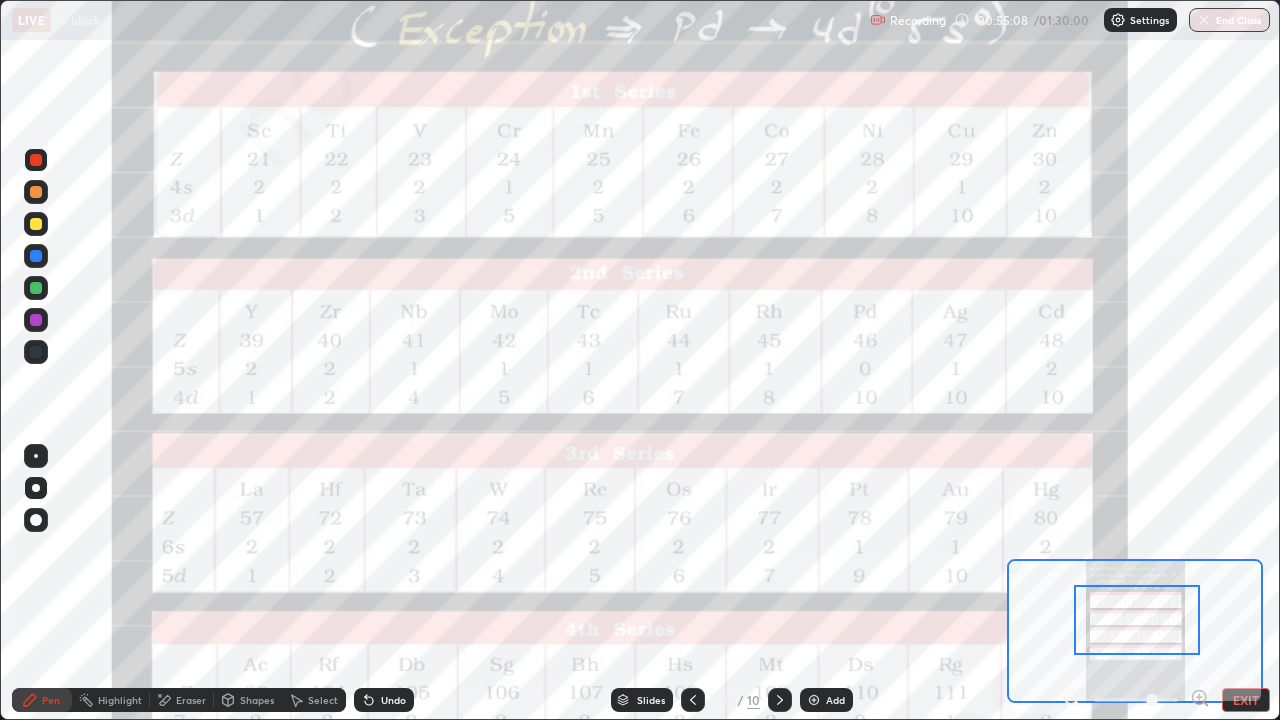 click on "/" at bounding box center [740, 700] 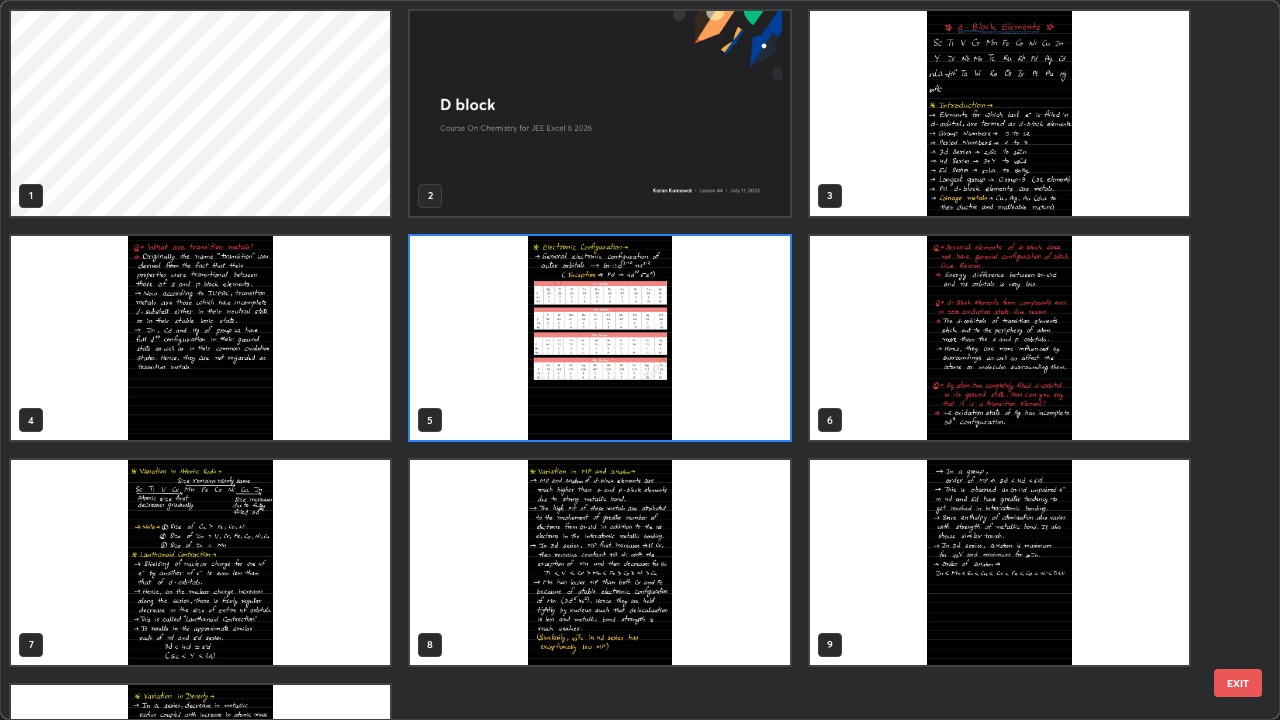 scroll, scrollTop: 7, scrollLeft: 11, axis: both 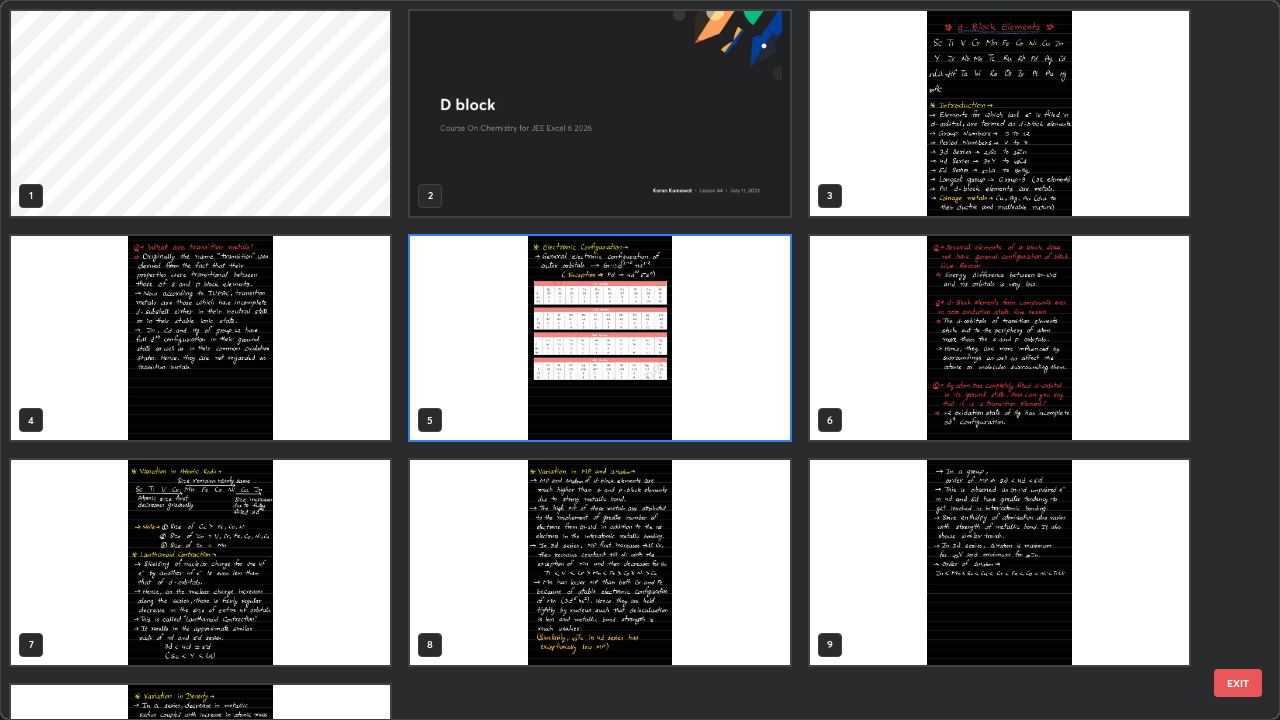 click at bounding box center [599, 562] 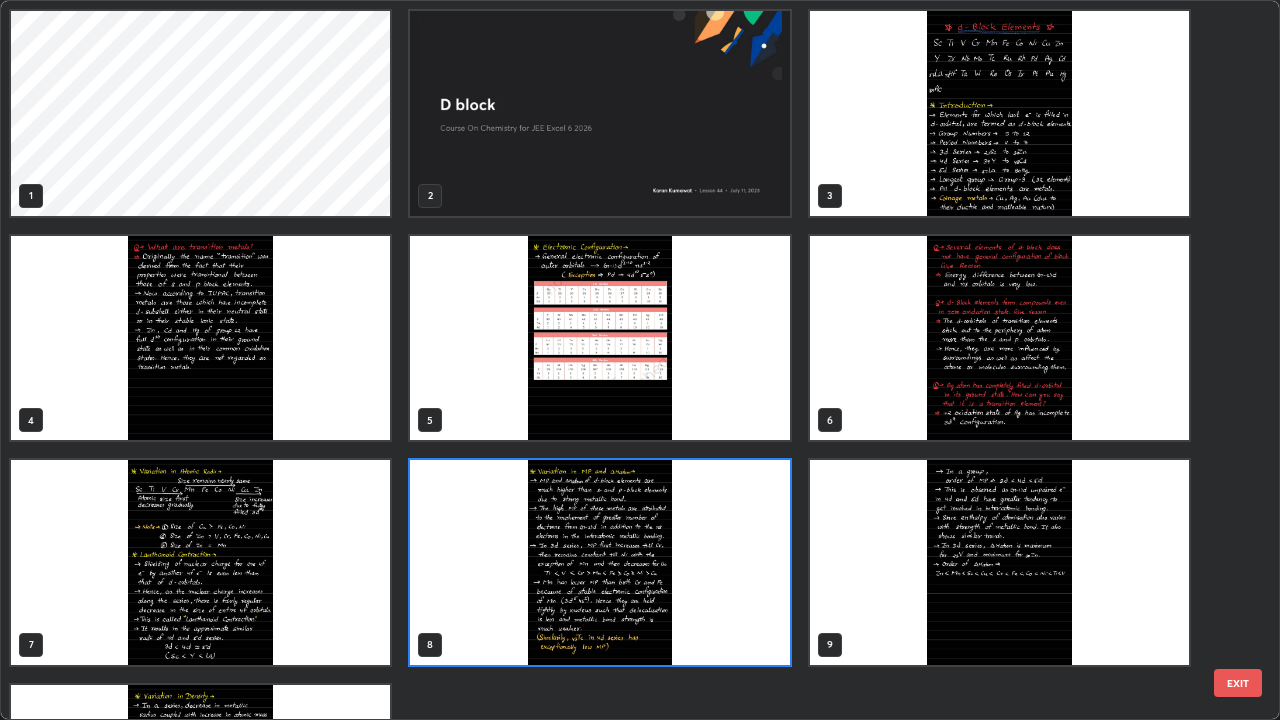 click at bounding box center [599, 562] 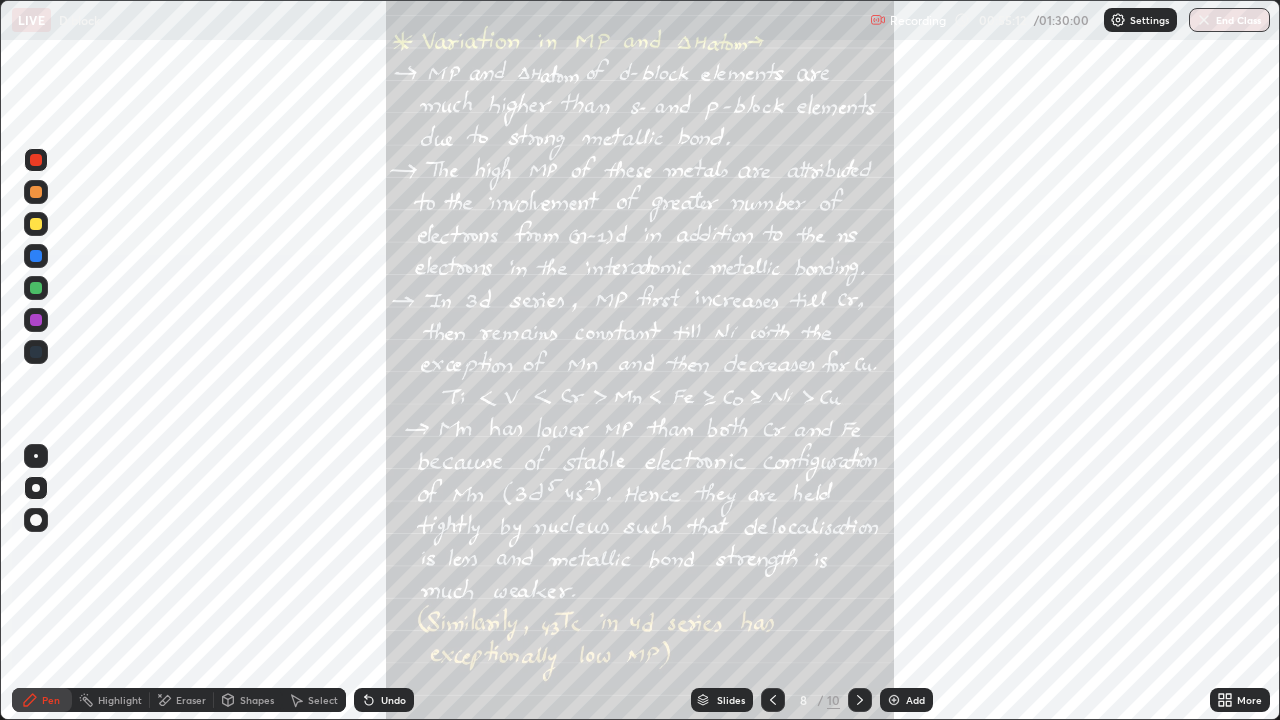 click on "More" at bounding box center (1240, 700) 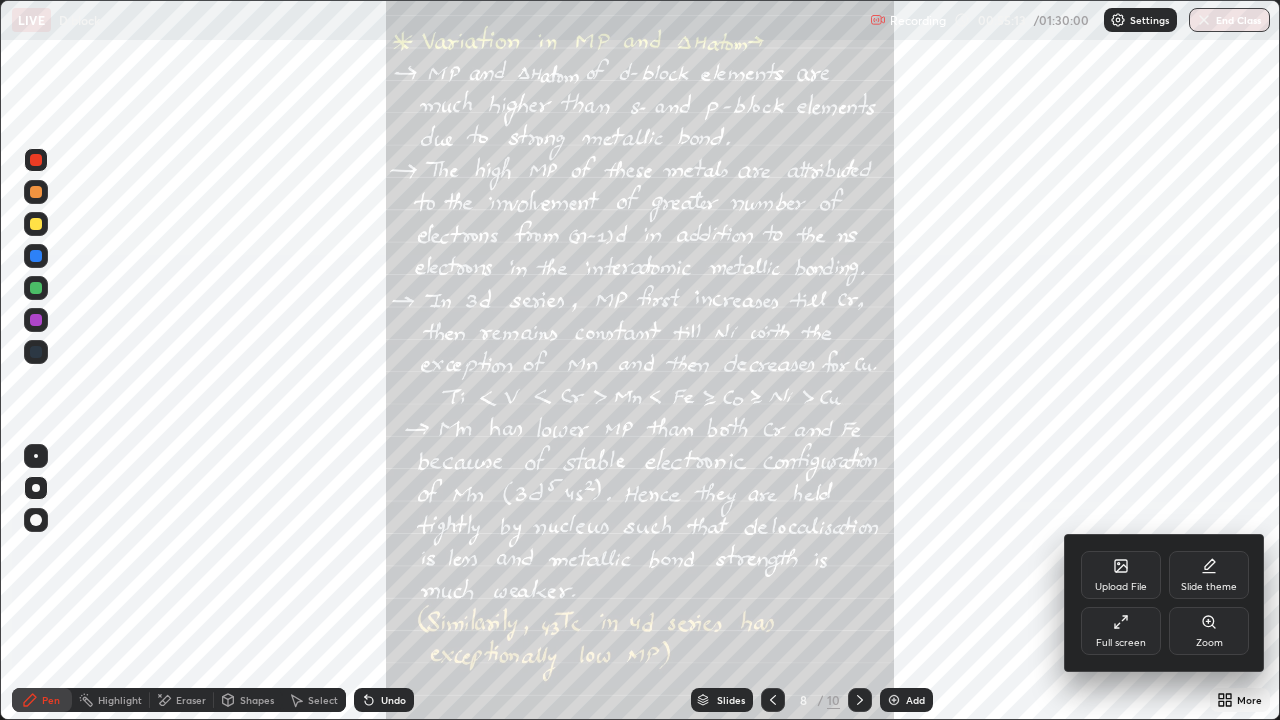 click on "Zoom" at bounding box center [1209, 643] 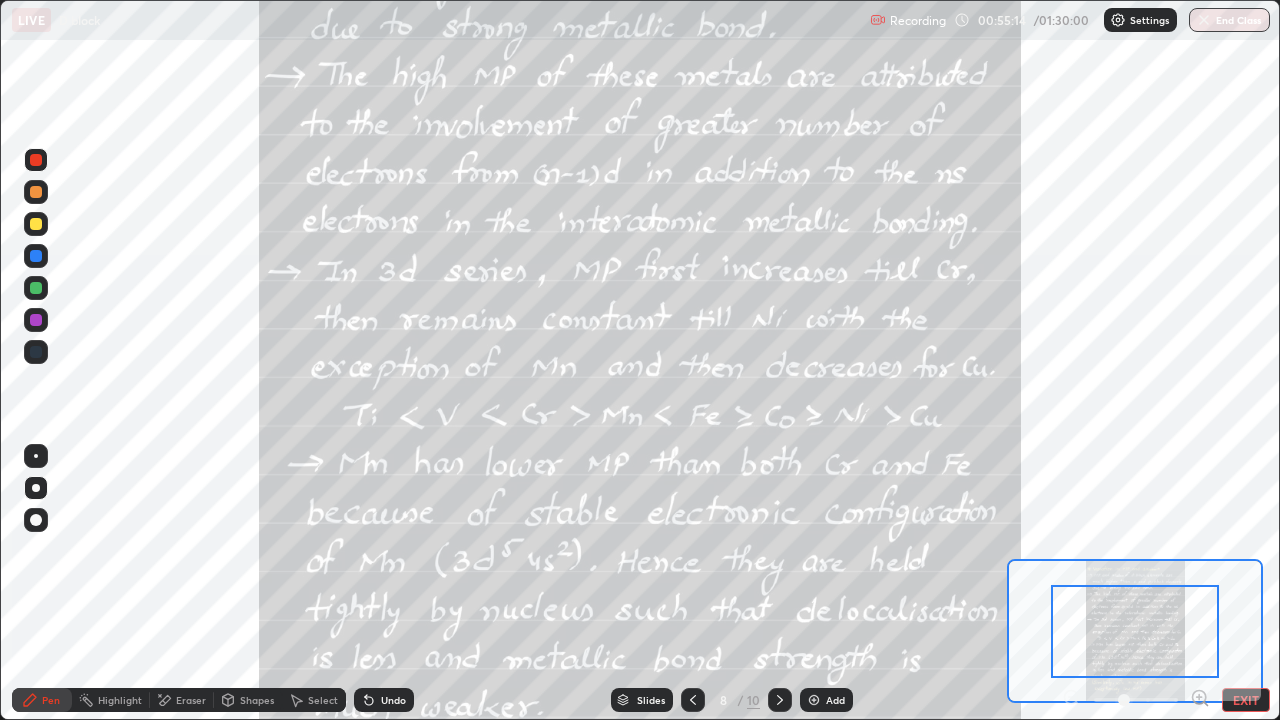 click 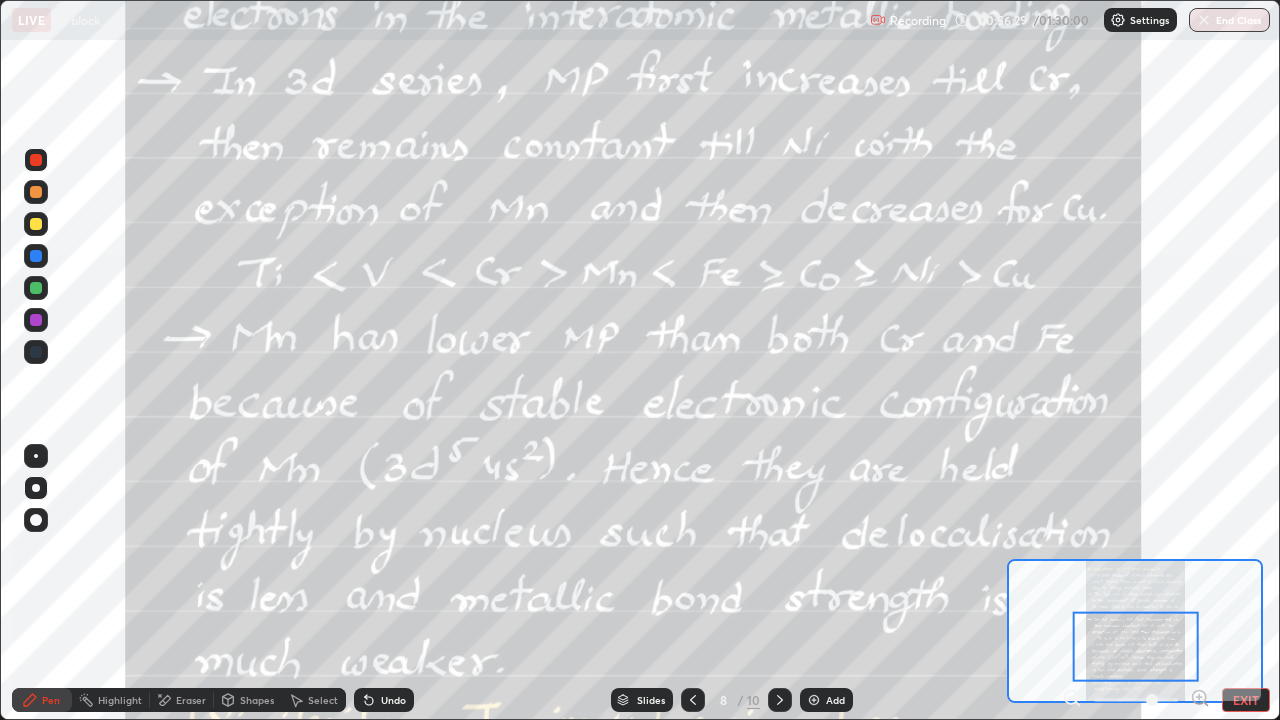 click at bounding box center [36, 160] 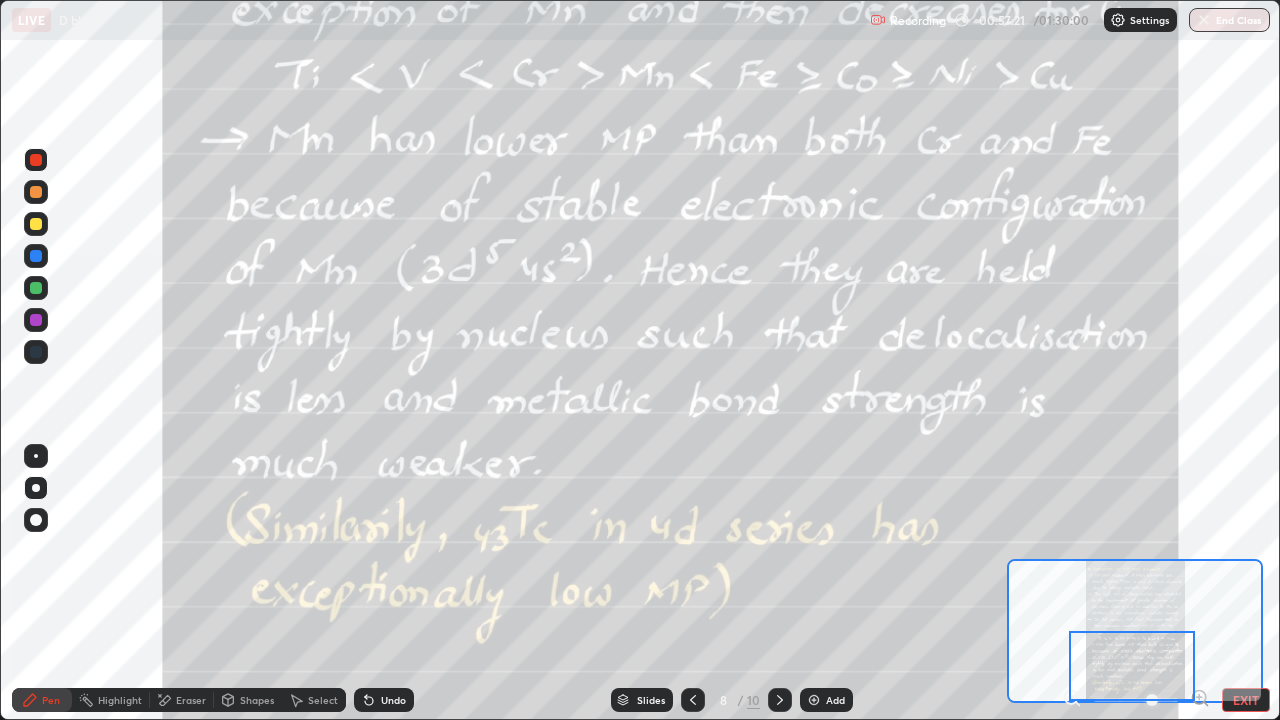 click 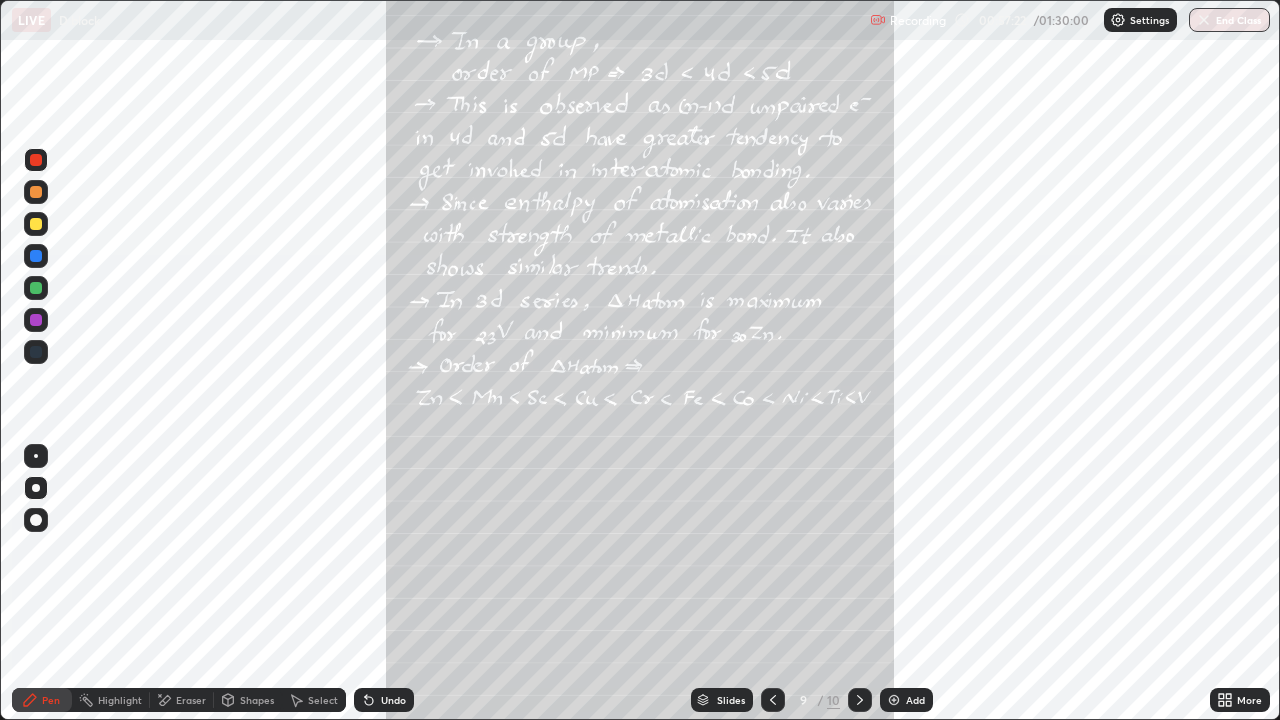 click 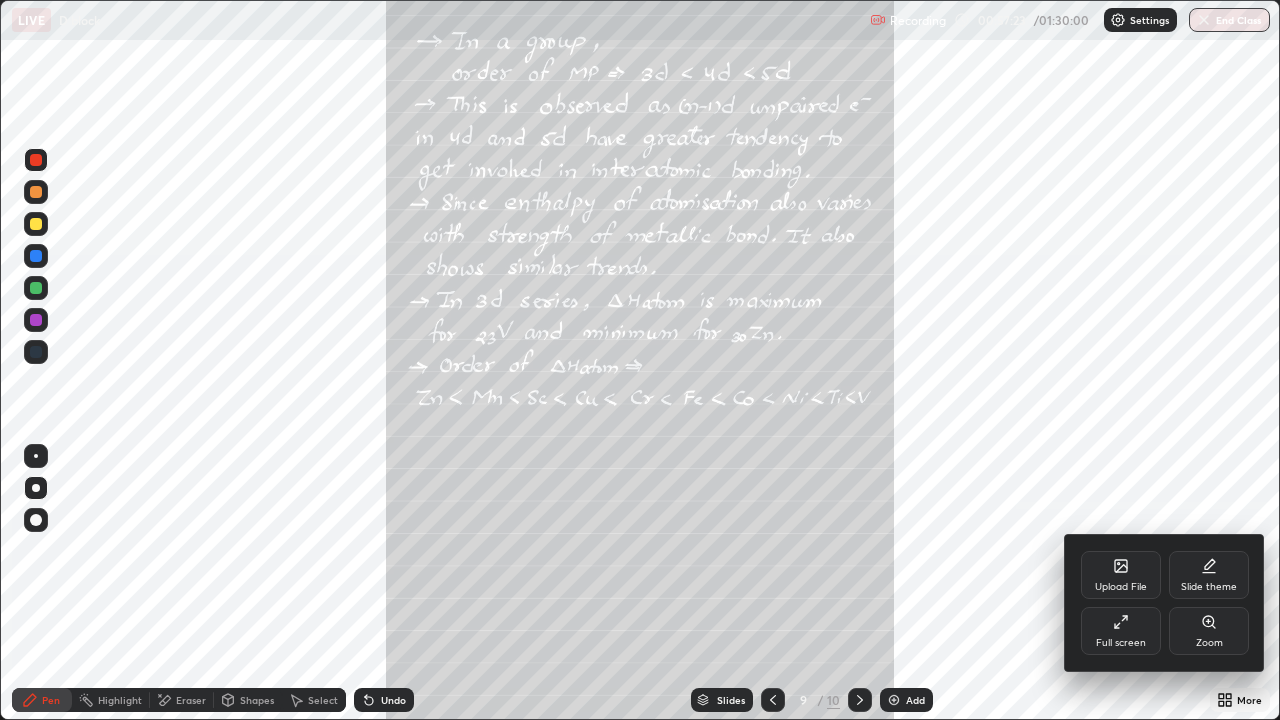 click on "Zoom" at bounding box center (1209, 631) 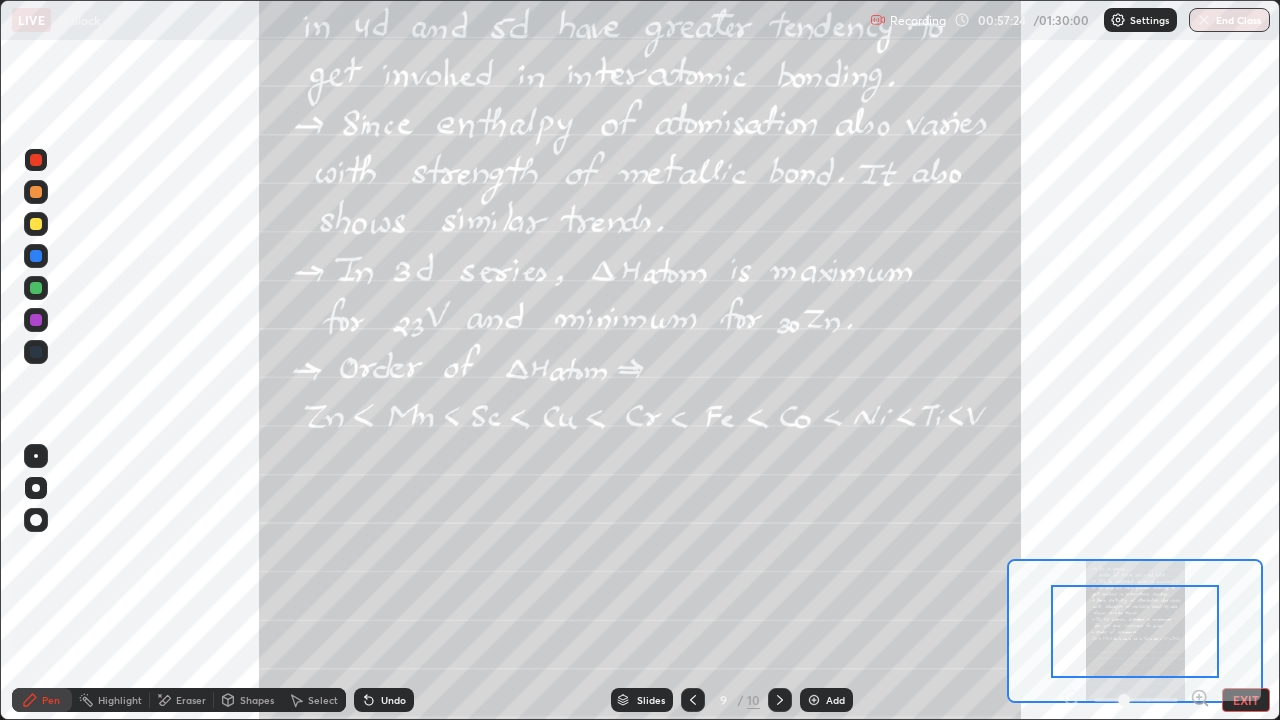 click 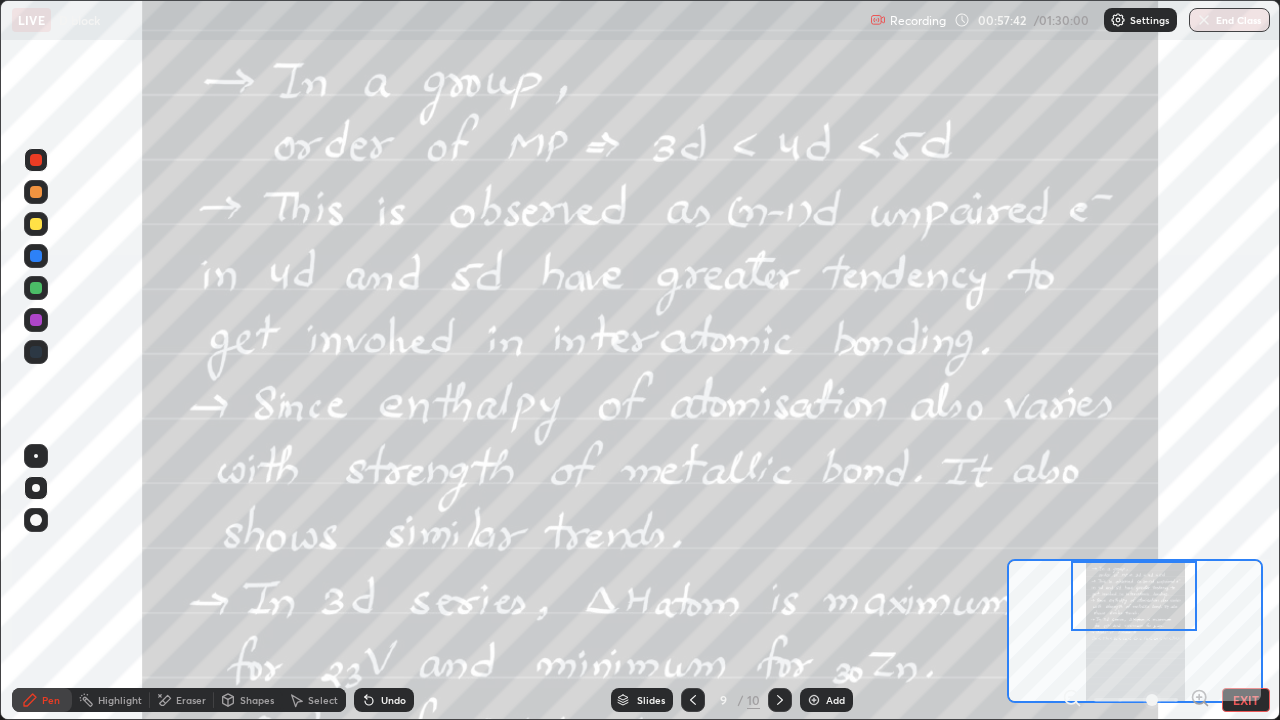 click at bounding box center [36, 224] 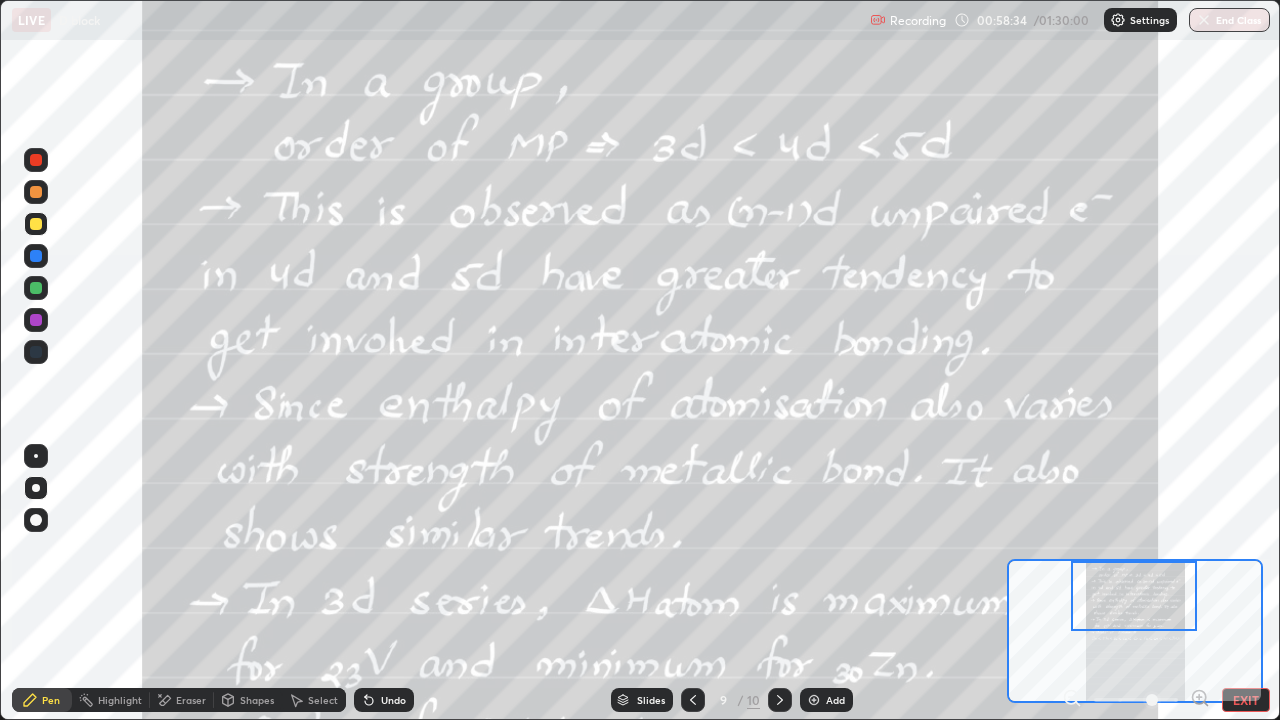 click on "Undo" at bounding box center (393, 700) 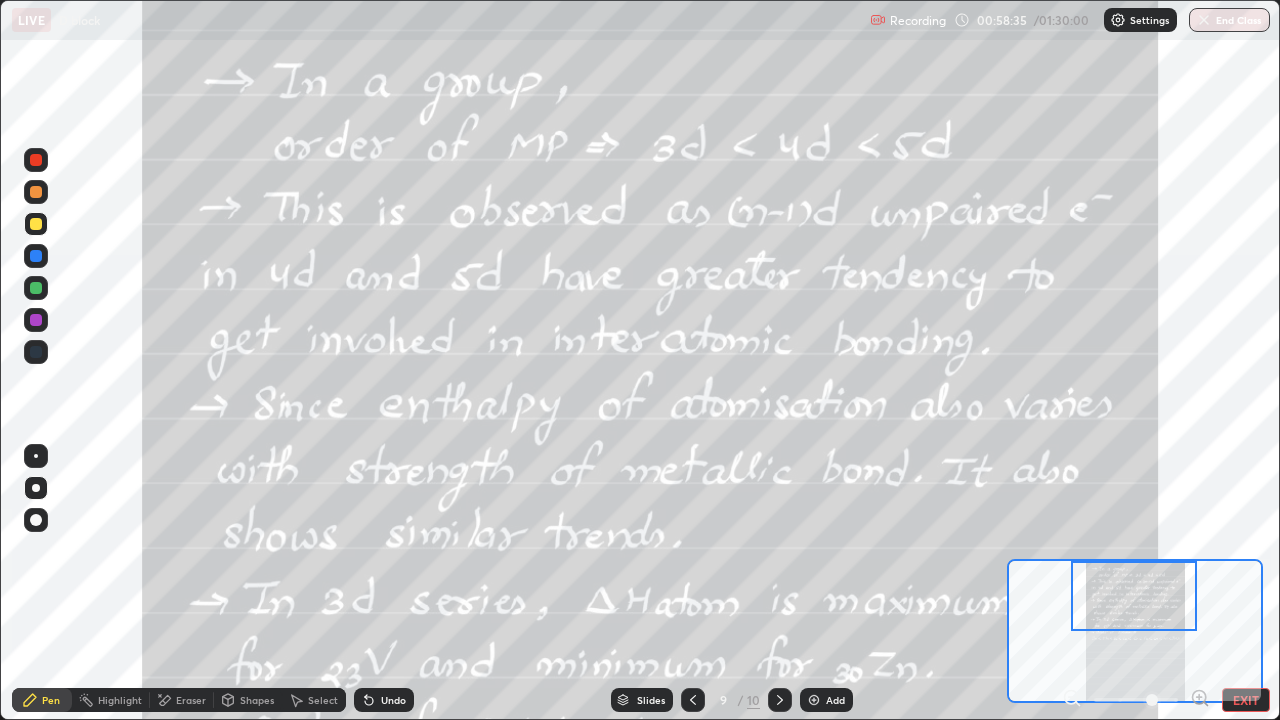click on "Undo" at bounding box center [393, 700] 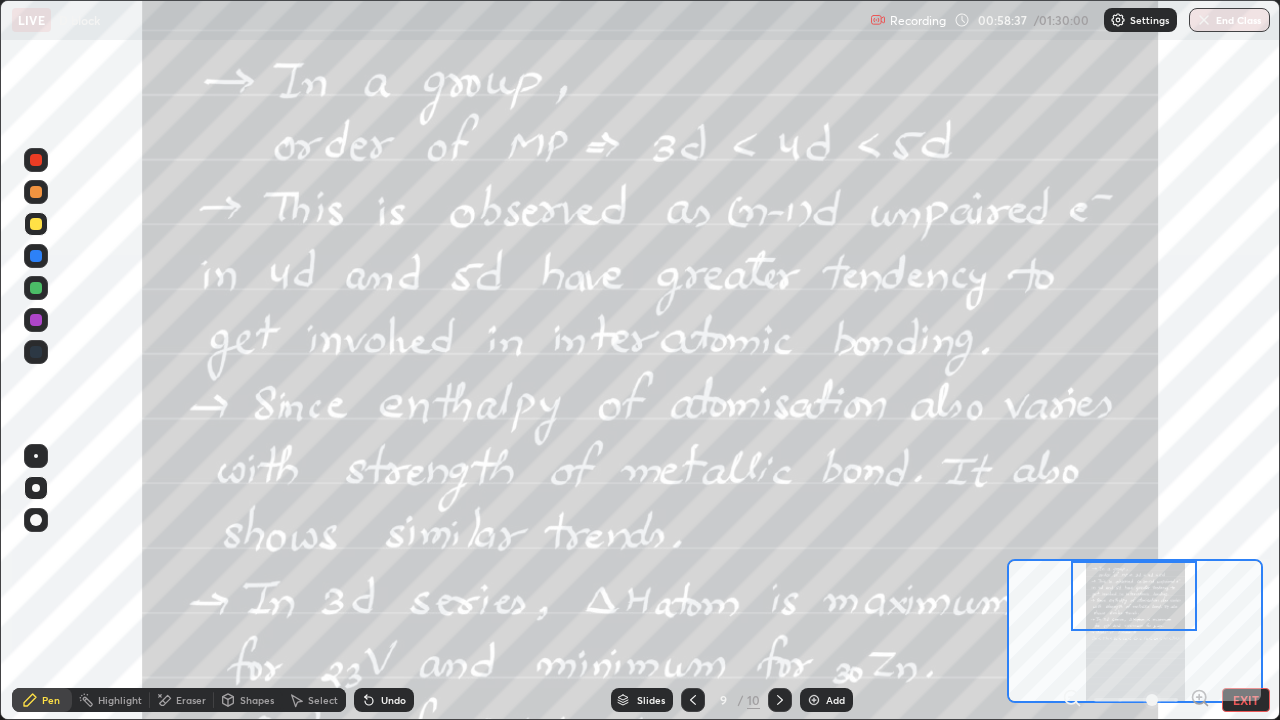 click on "Undo" at bounding box center [384, 700] 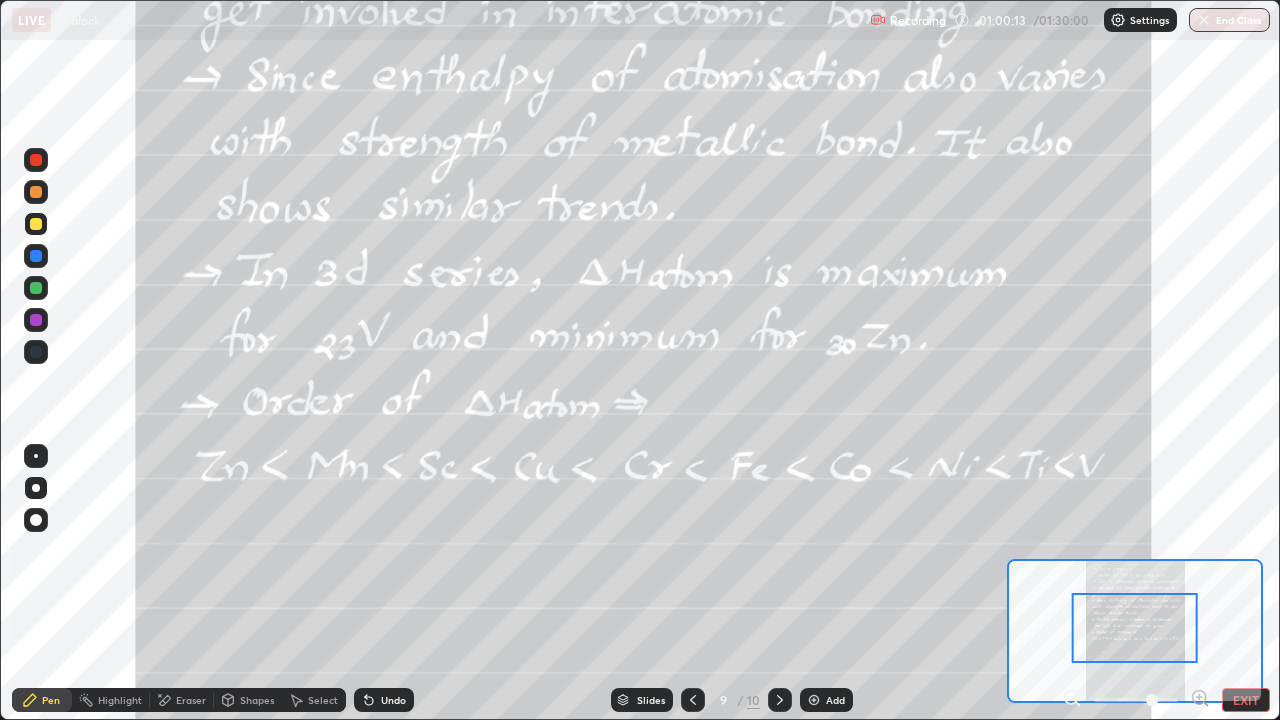 click 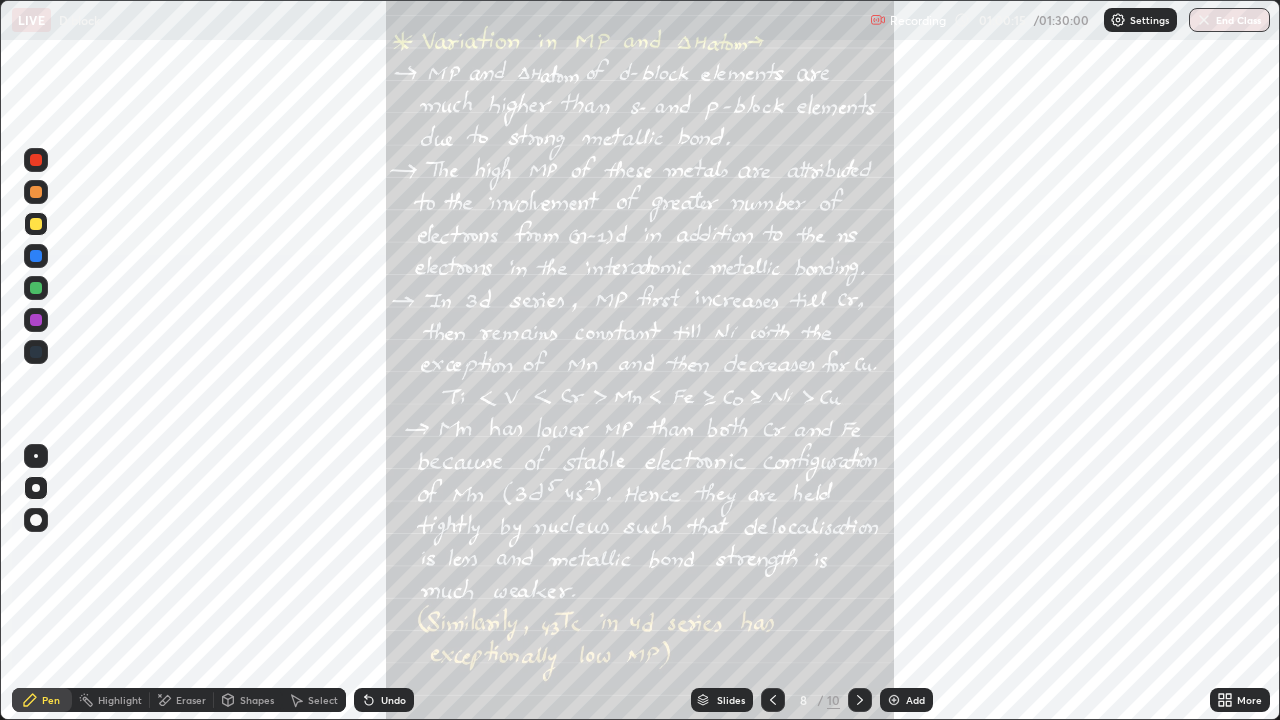 click on "More" at bounding box center (1240, 700) 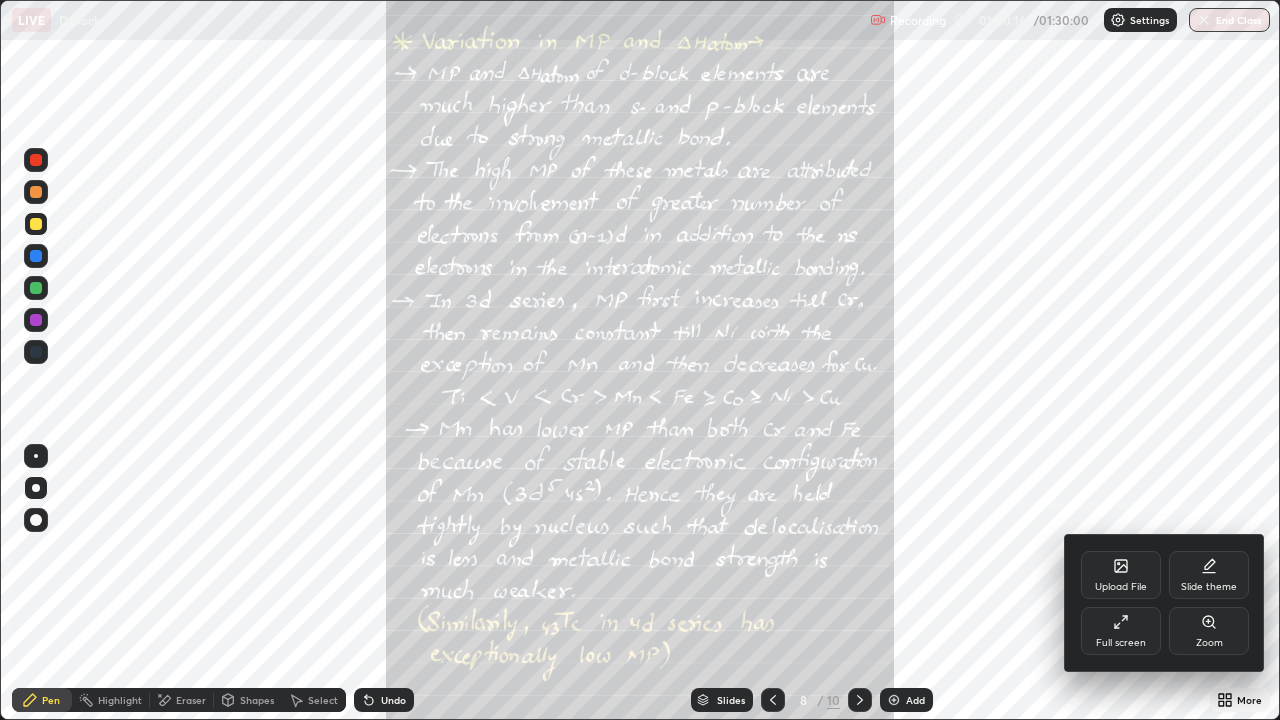click on "Zoom" at bounding box center [1209, 631] 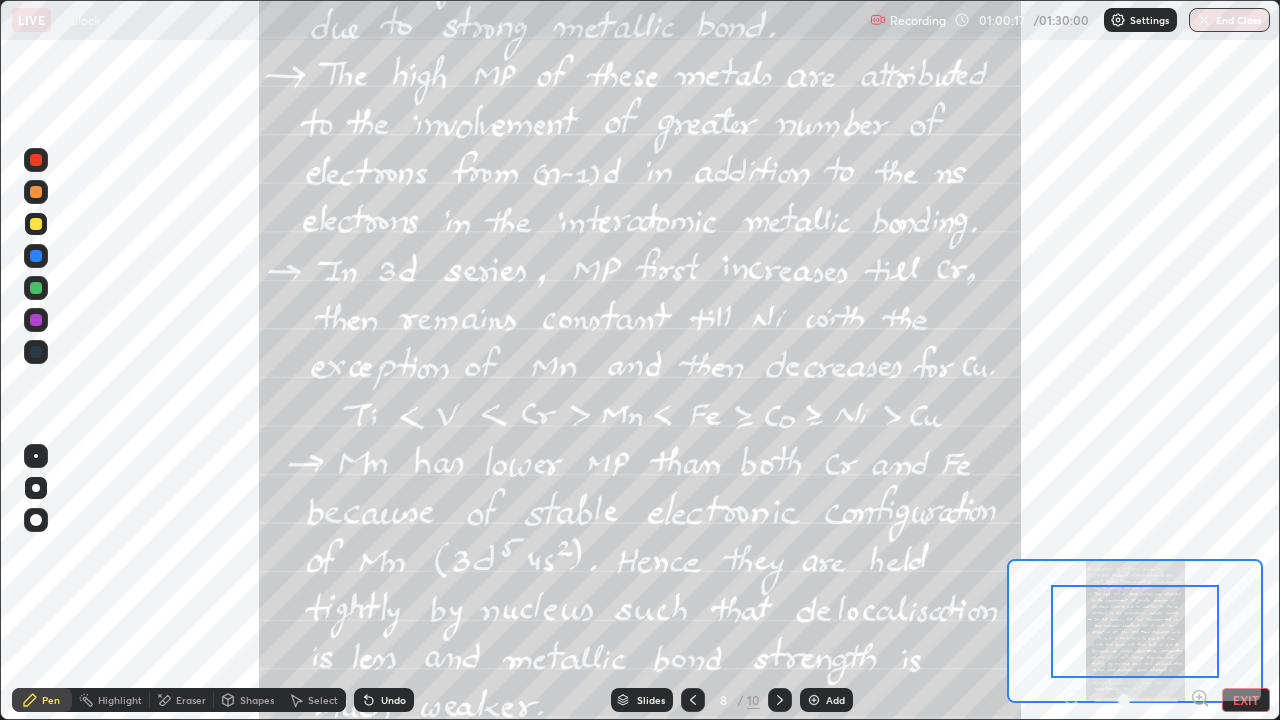 click 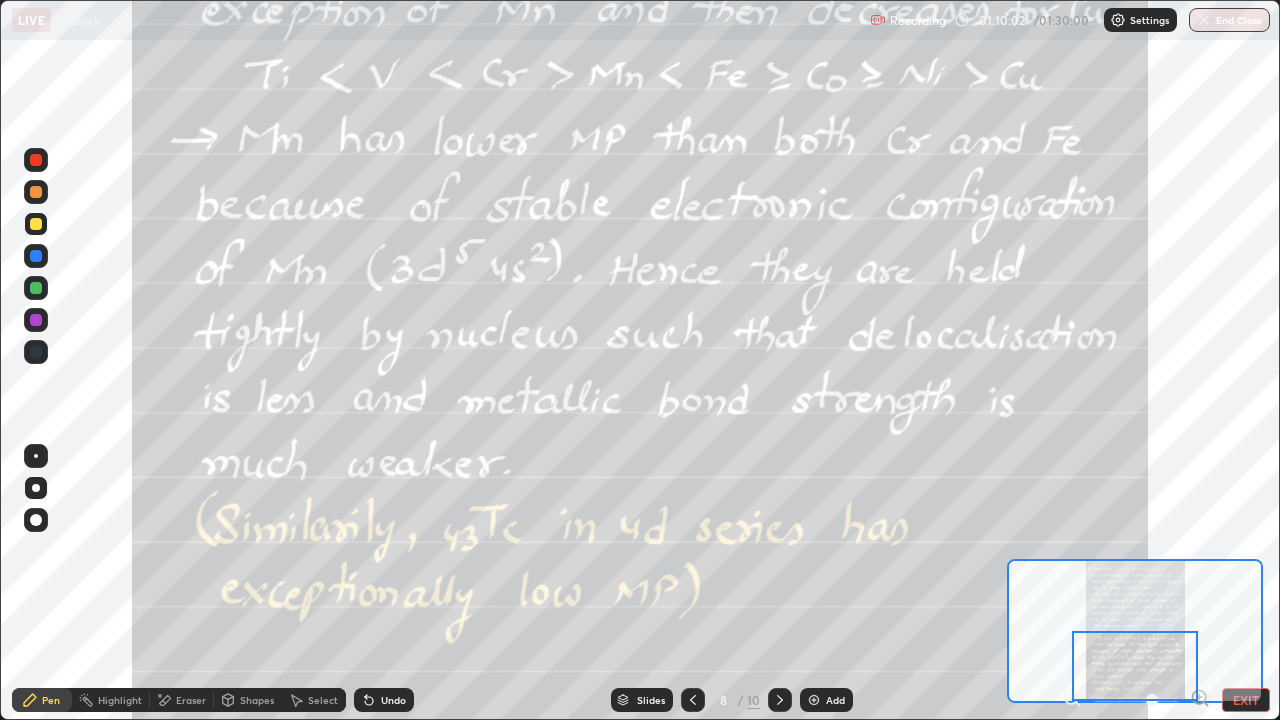 click 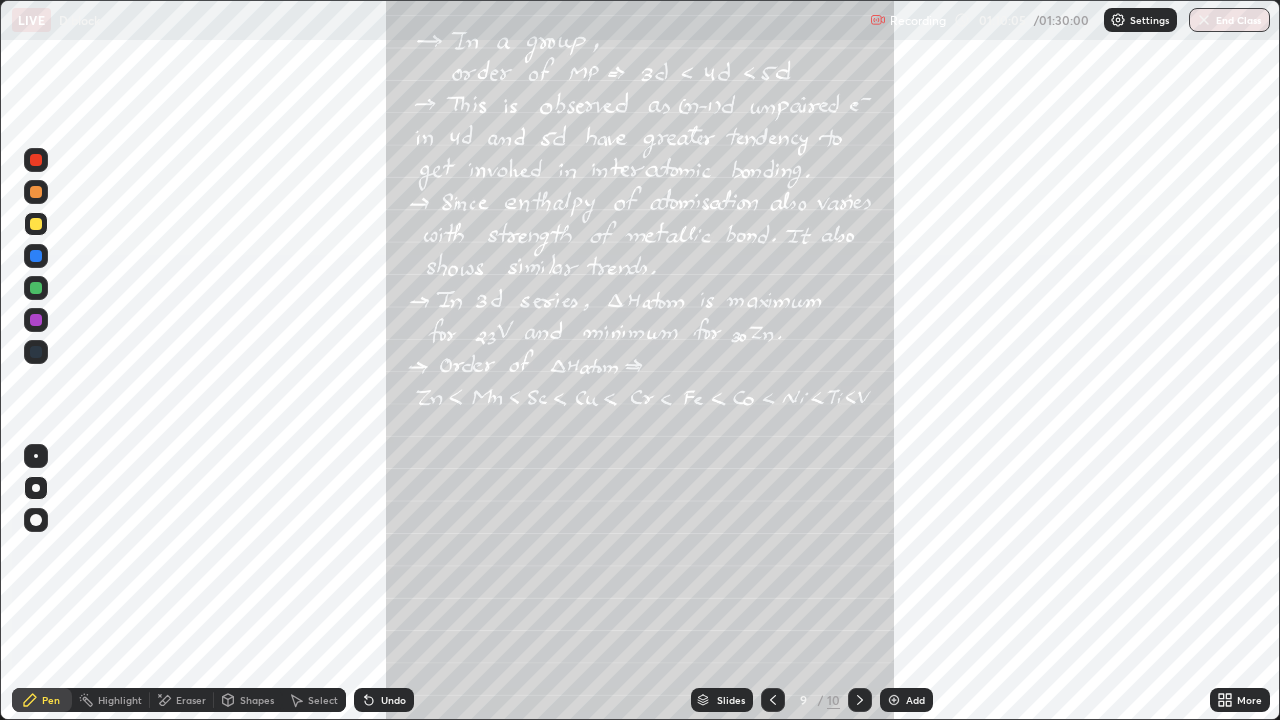 click 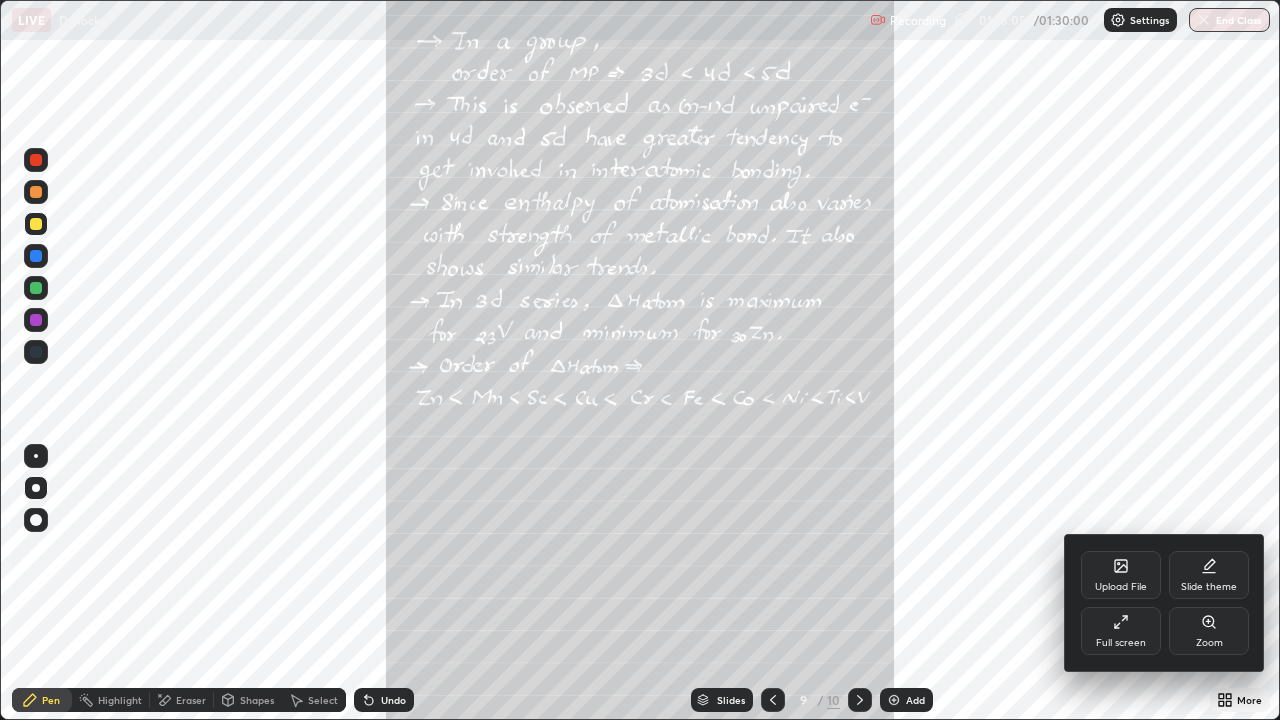 click on "Zoom" at bounding box center (1209, 643) 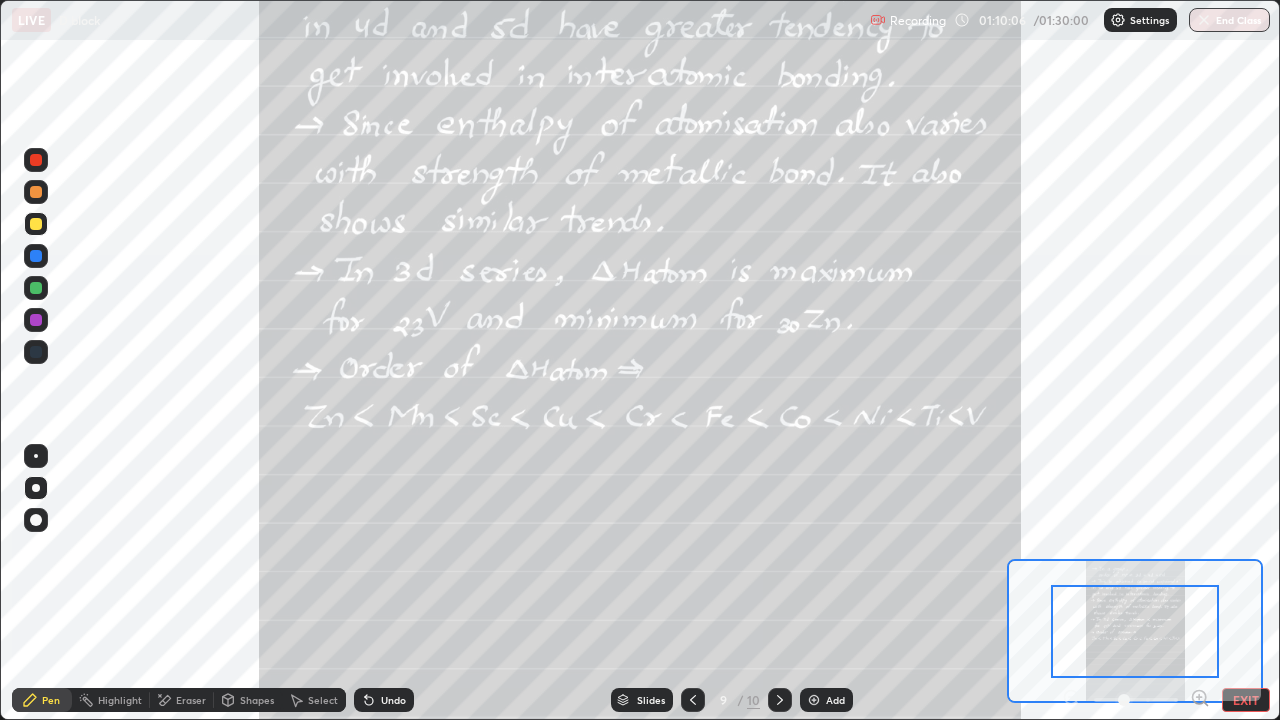 click 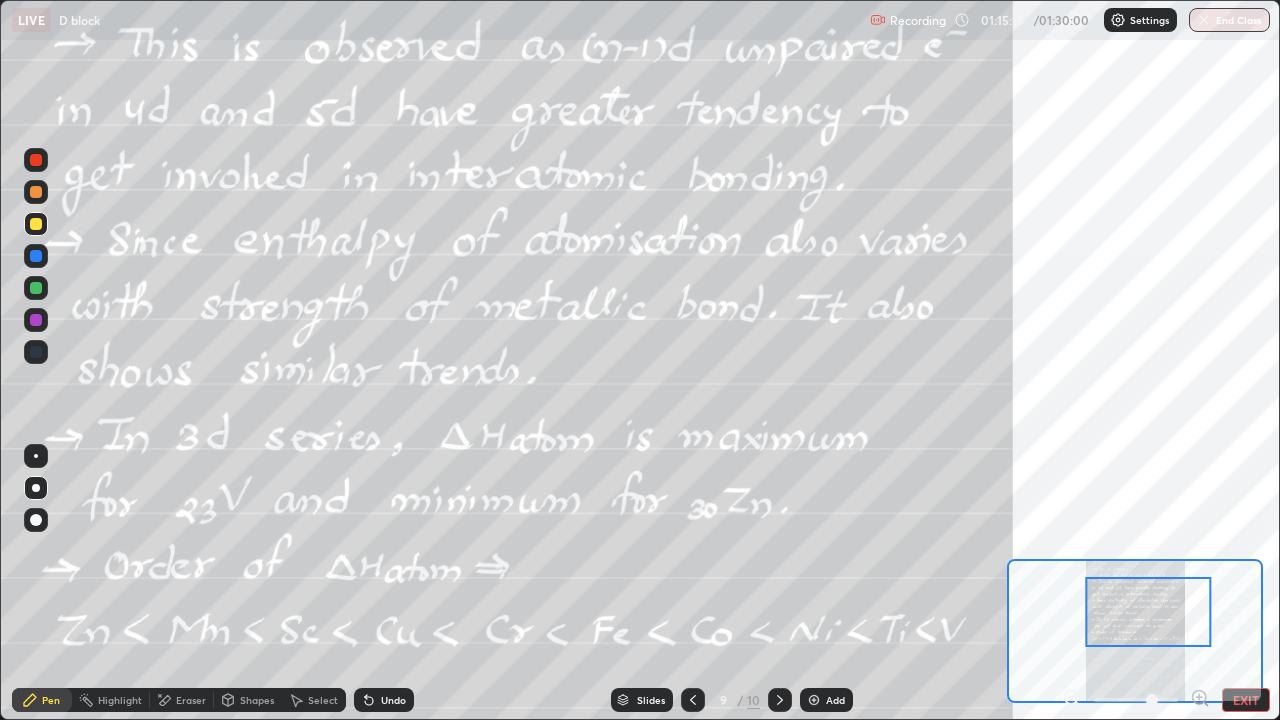 click 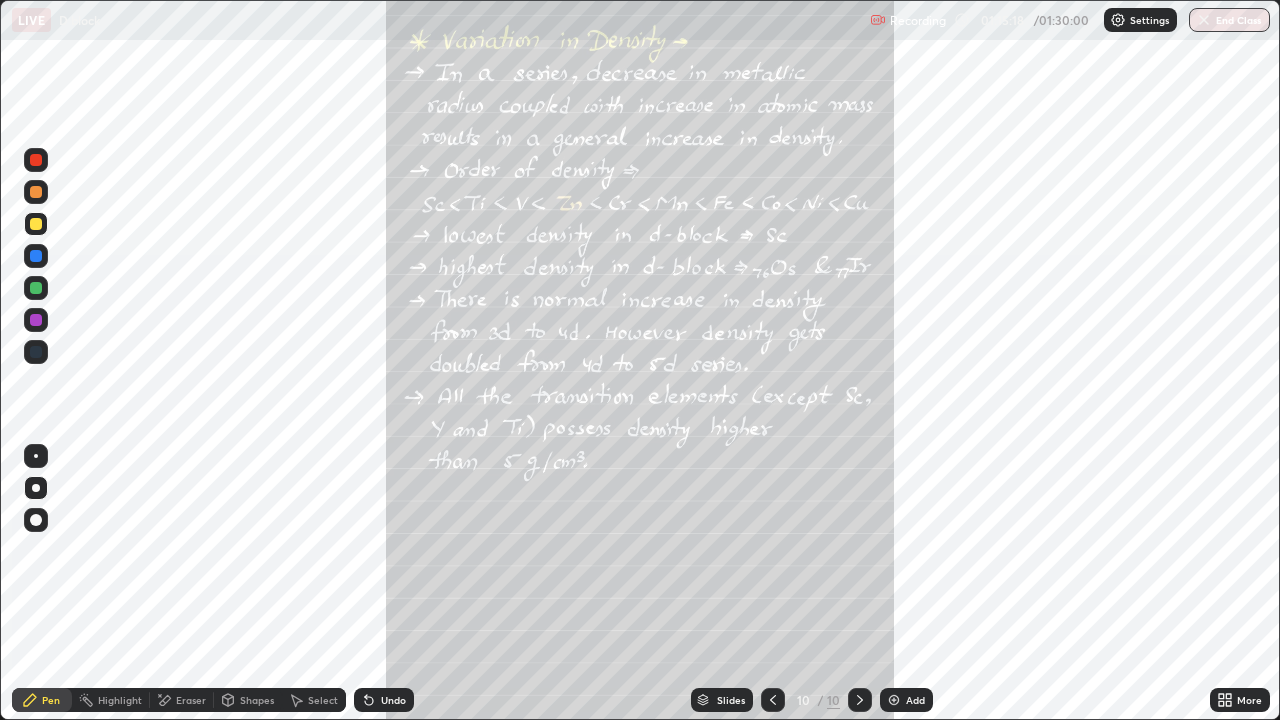 click 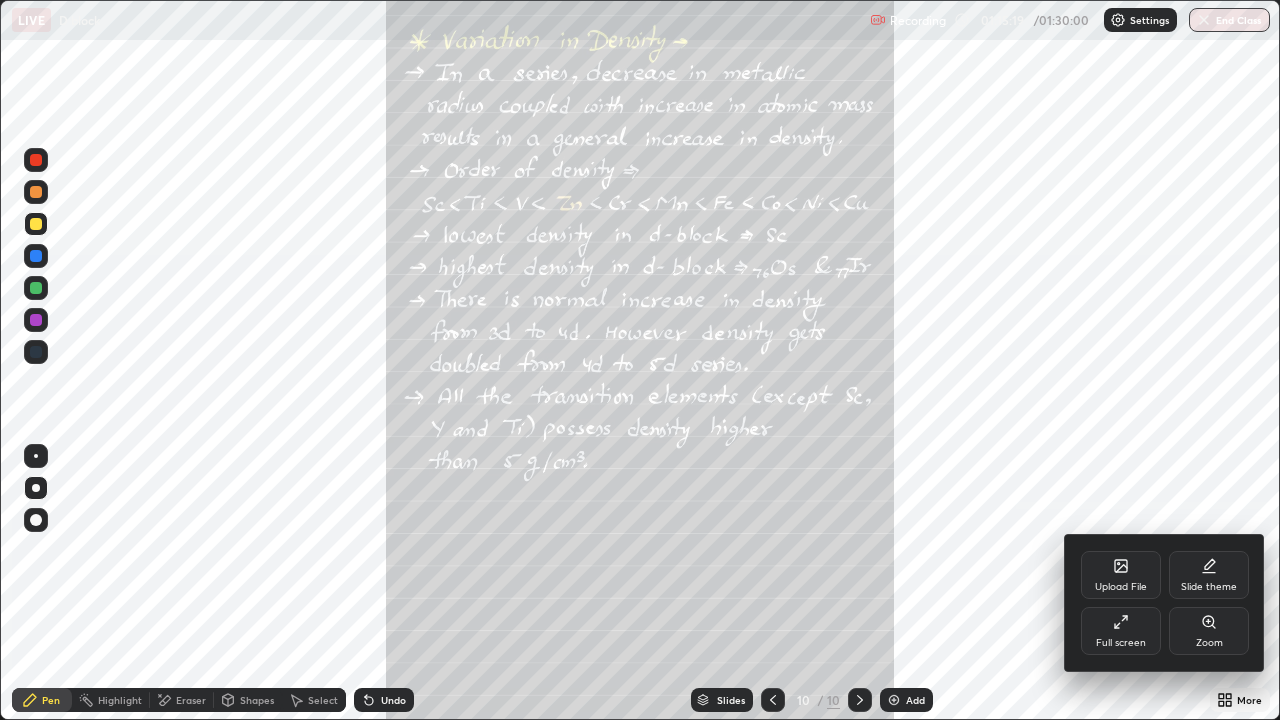 click on "Zoom" at bounding box center (1209, 643) 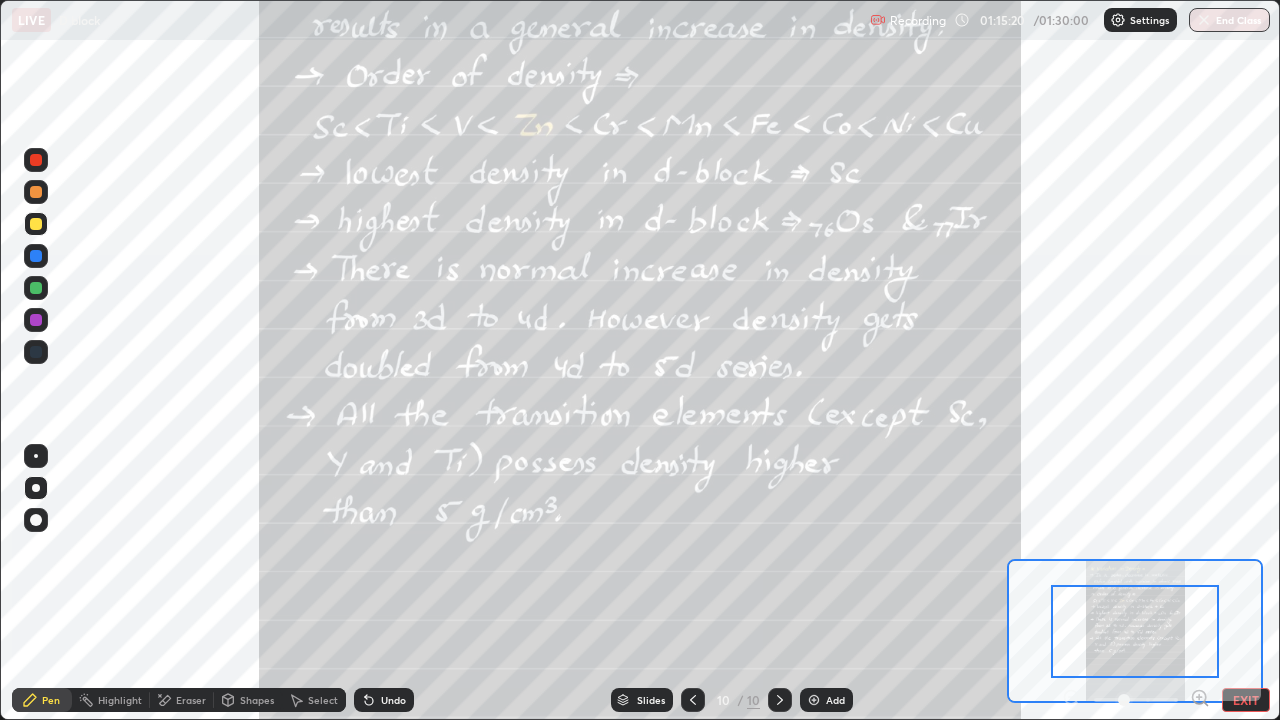 click 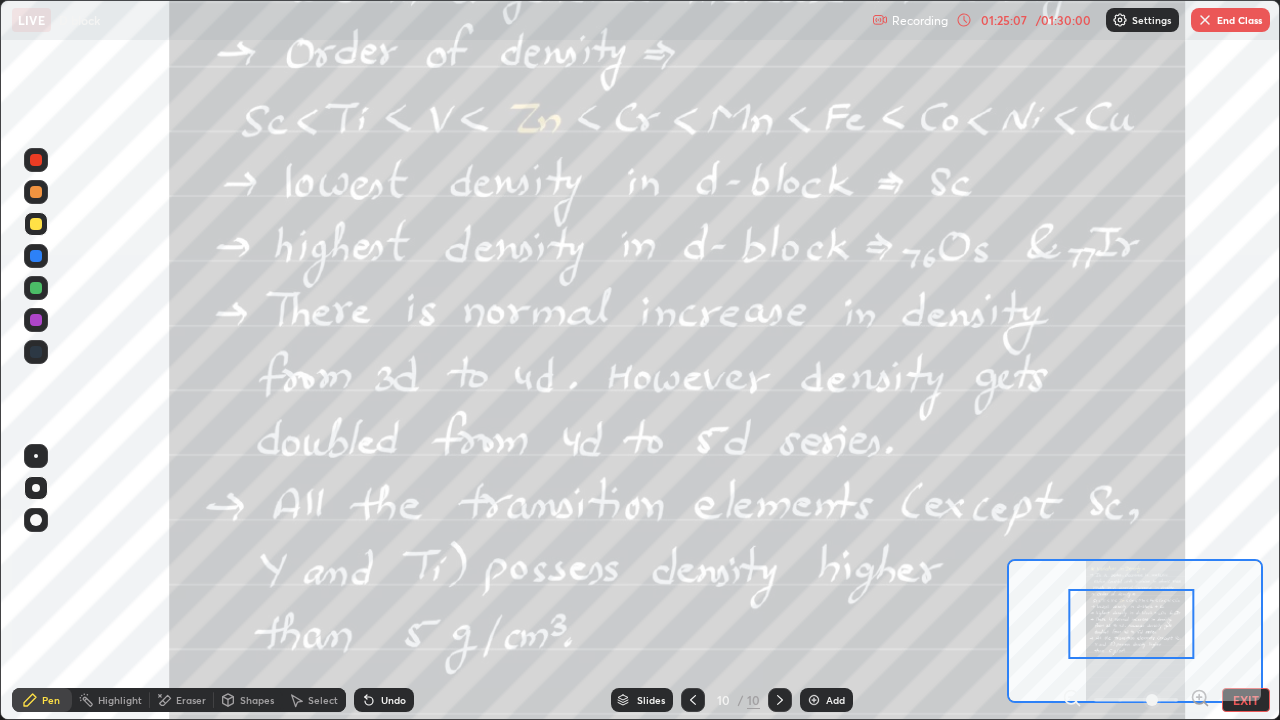 click on "End Class" at bounding box center [1230, 20] 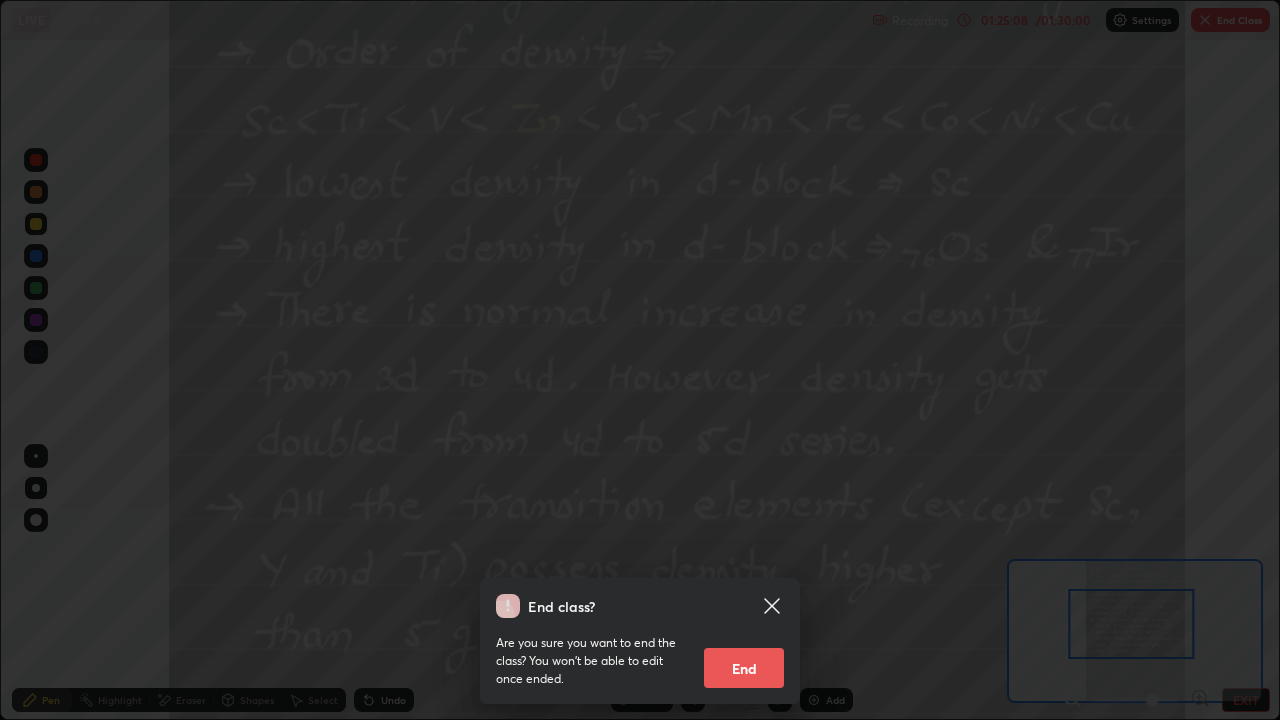 click on "End" at bounding box center [744, 668] 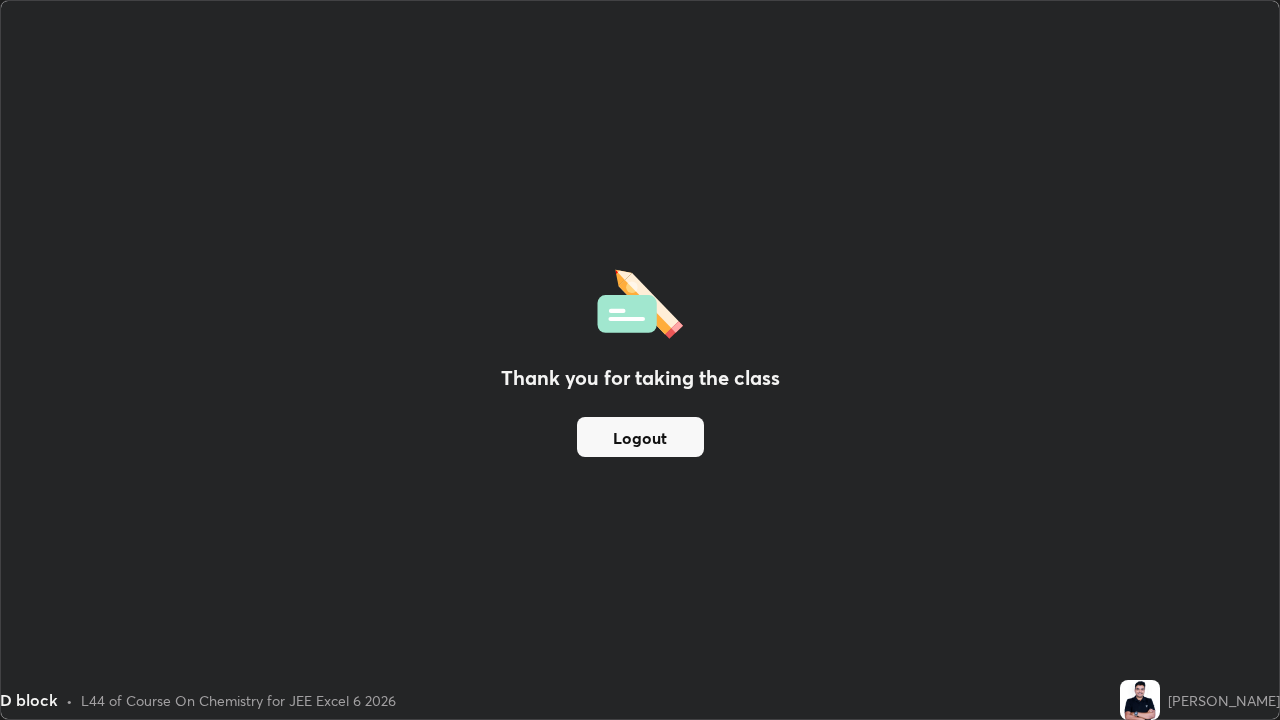 click on "Logout" at bounding box center (640, 437) 